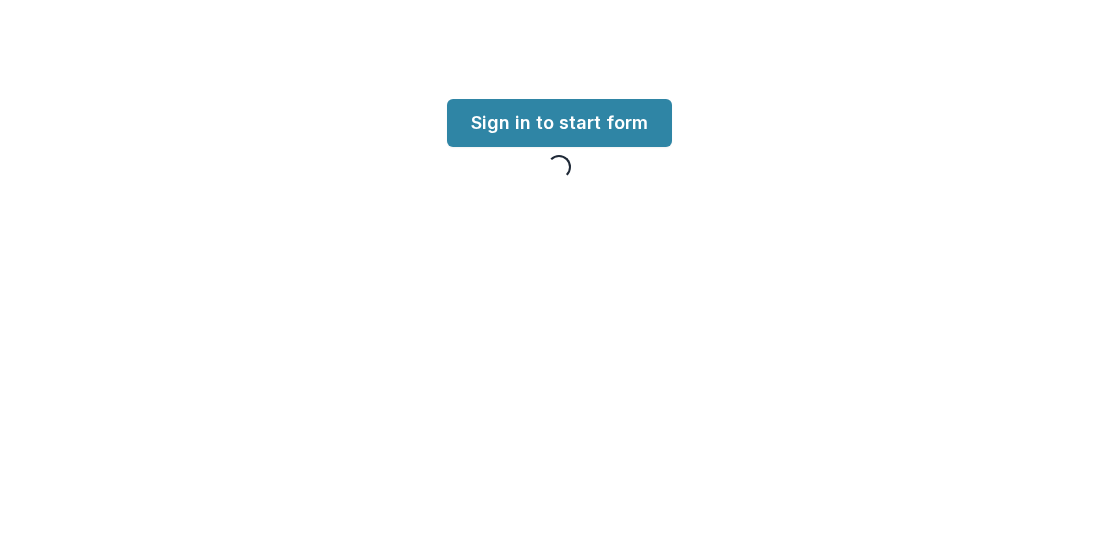 scroll, scrollTop: 0, scrollLeft: 0, axis: both 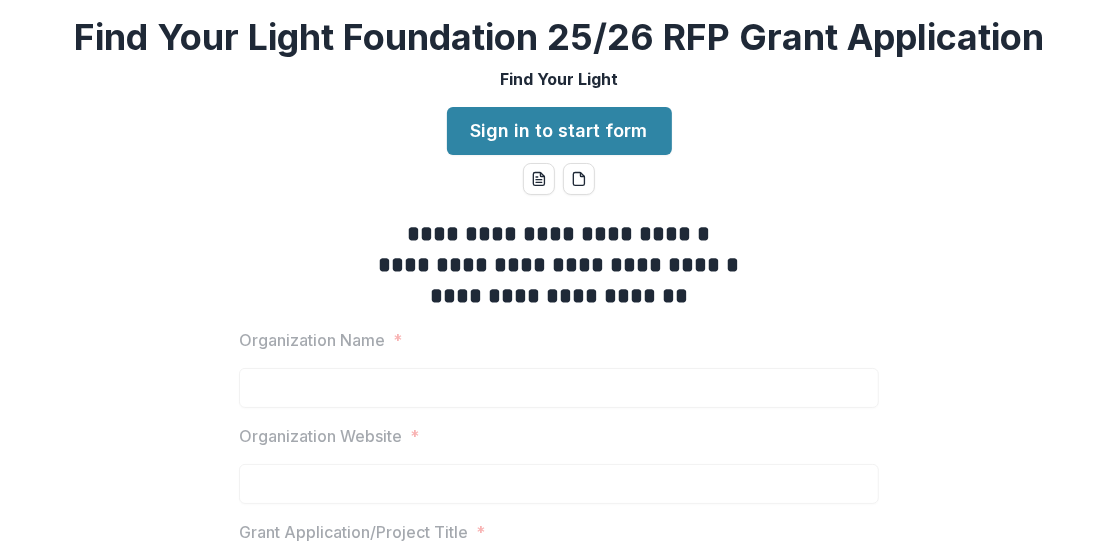 click on "Organization Name" at bounding box center (312, 340) 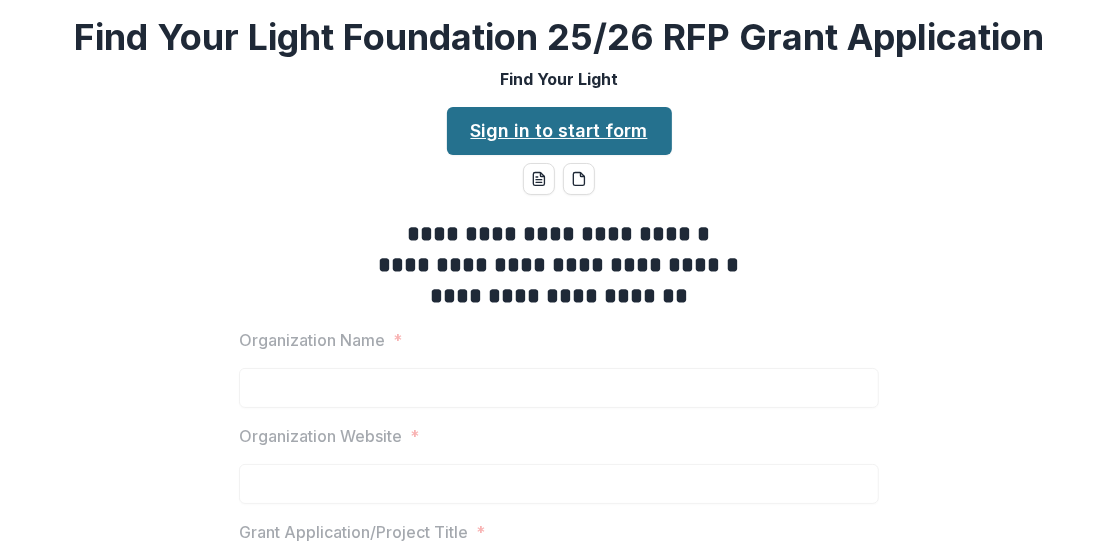 click on "Sign in to start form" at bounding box center (559, 131) 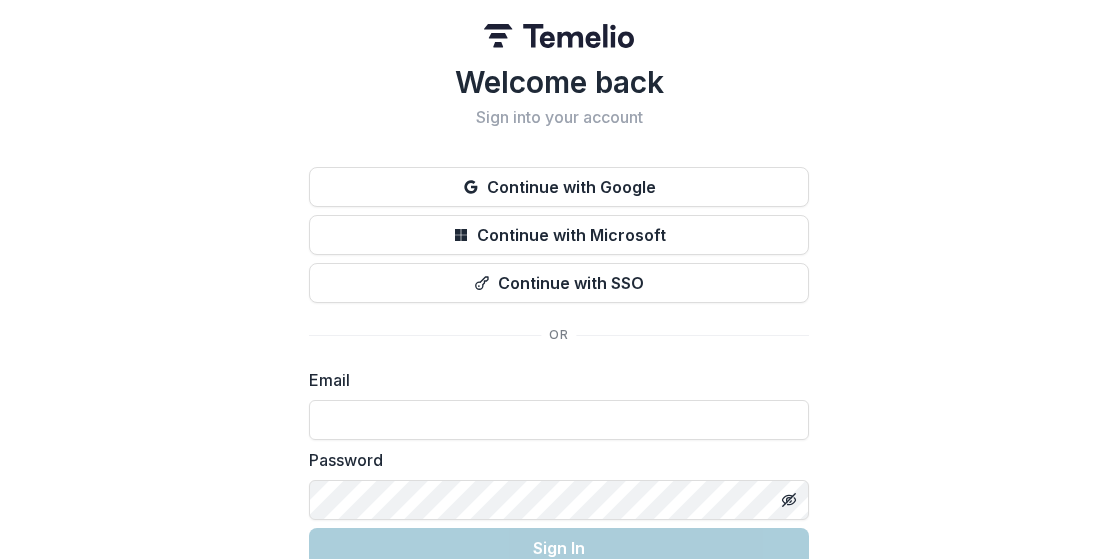 scroll, scrollTop: 0, scrollLeft: 0, axis: both 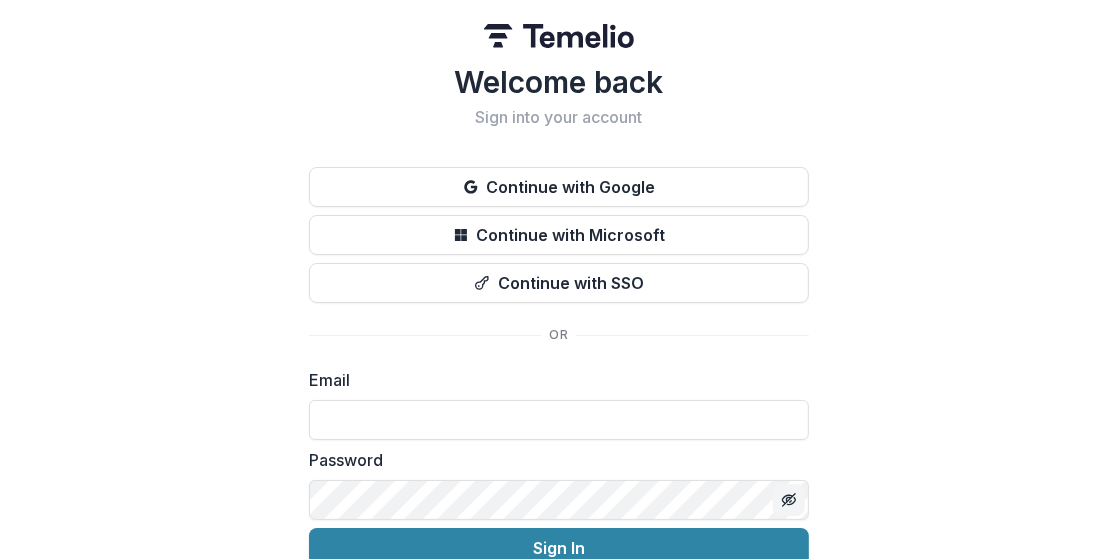 type on "**********" 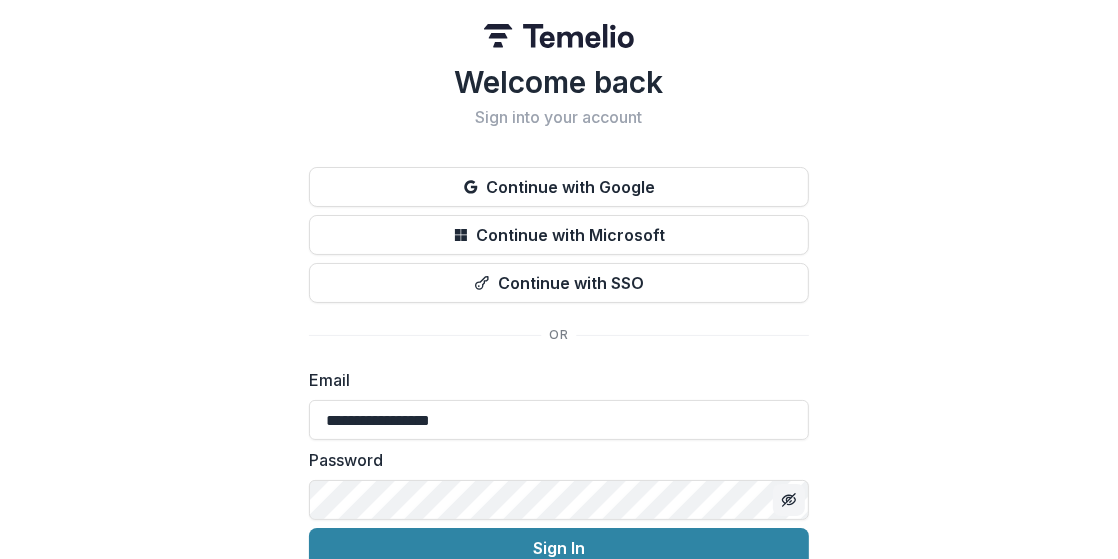 click at bounding box center (559, 500) 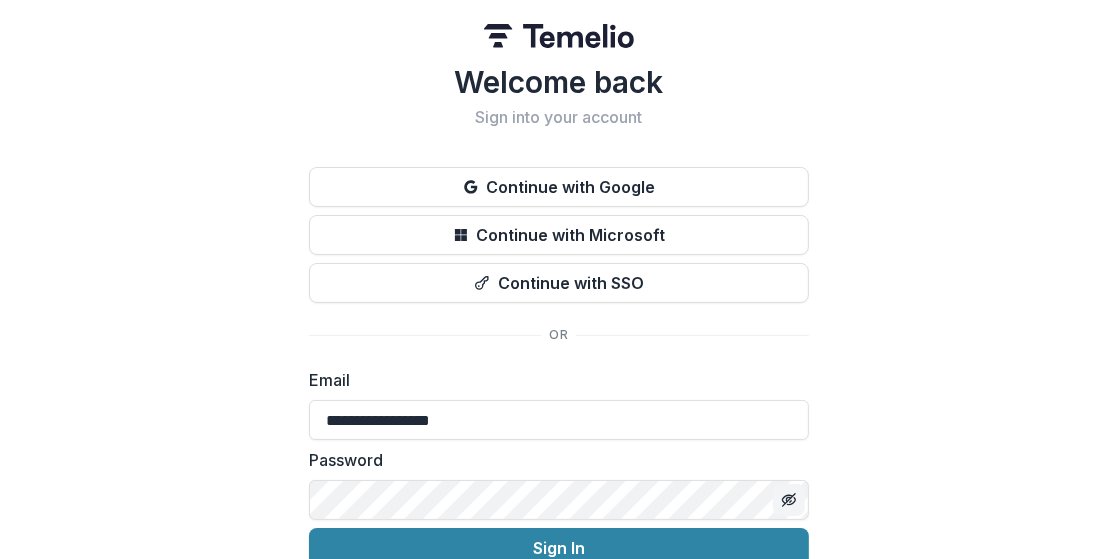 click 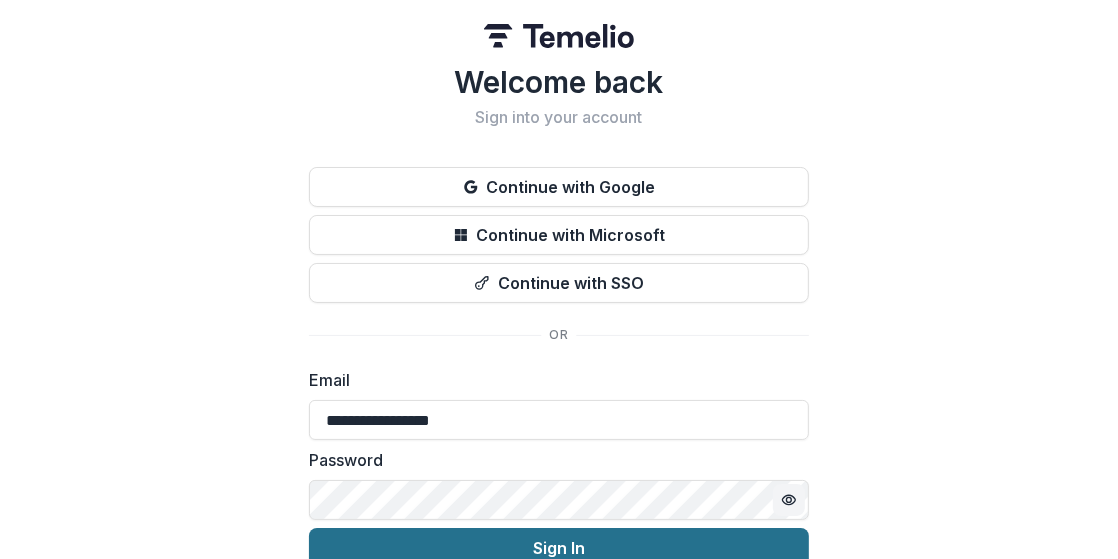 click on "Sign In" at bounding box center (559, 548) 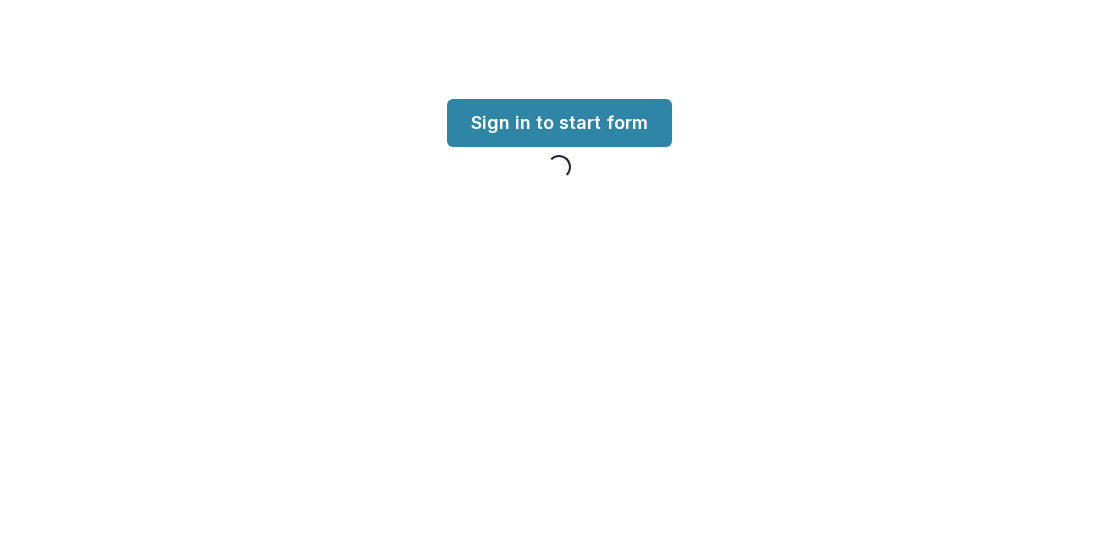 scroll, scrollTop: 0, scrollLeft: 0, axis: both 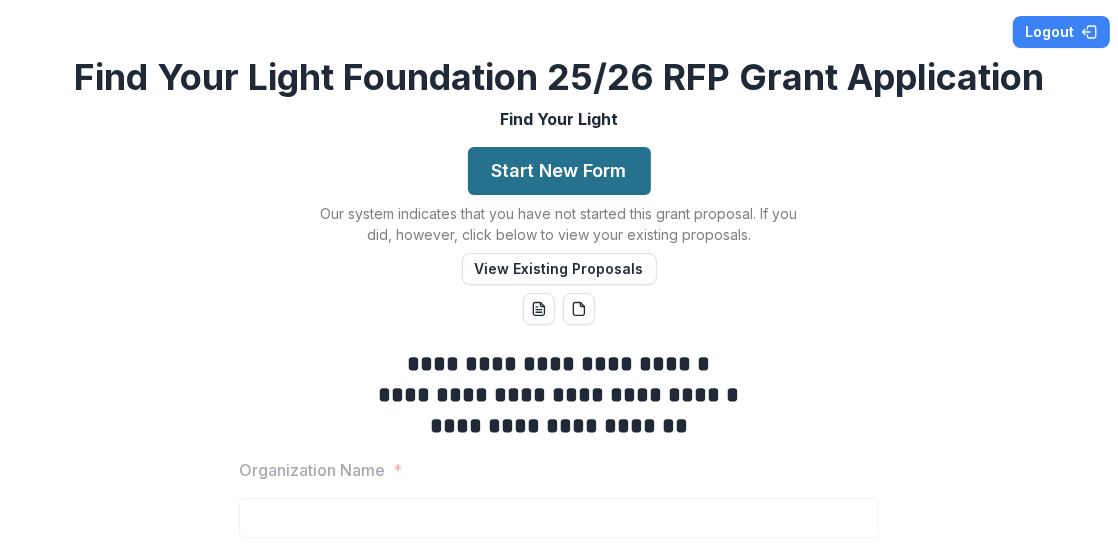 click on "Start New Form" at bounding box center (559, 171) 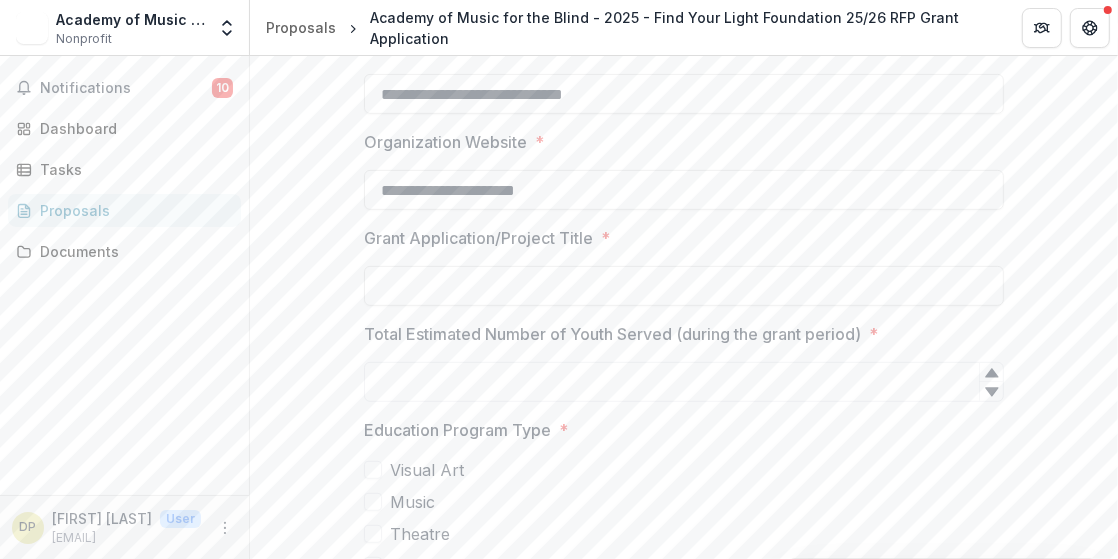 scroll, scrollTop: 400, scrollLeft: 0, axis: vertical 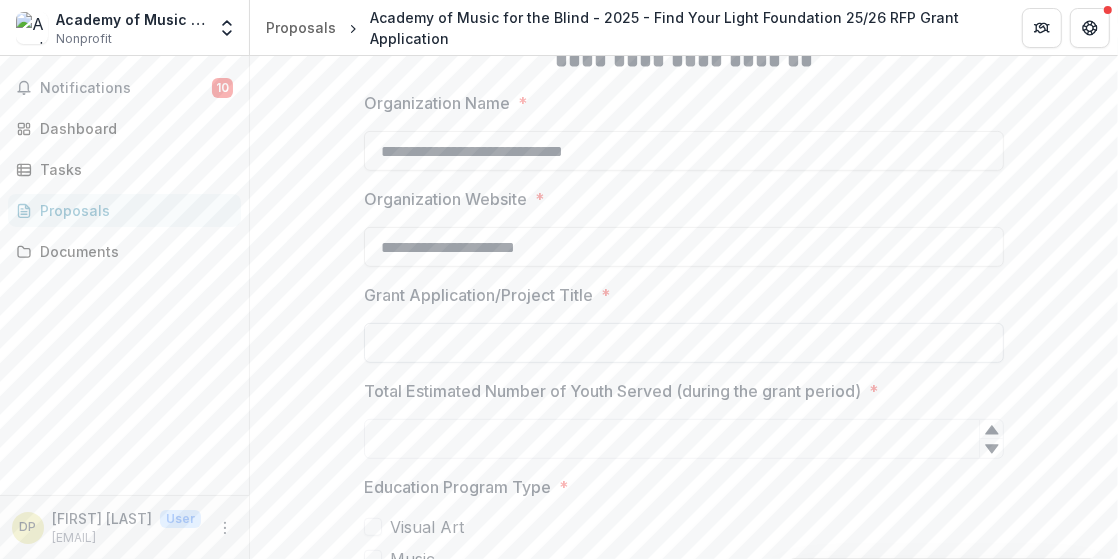click on "Grant Application/Project Title *" at bounding box center [684, 343] 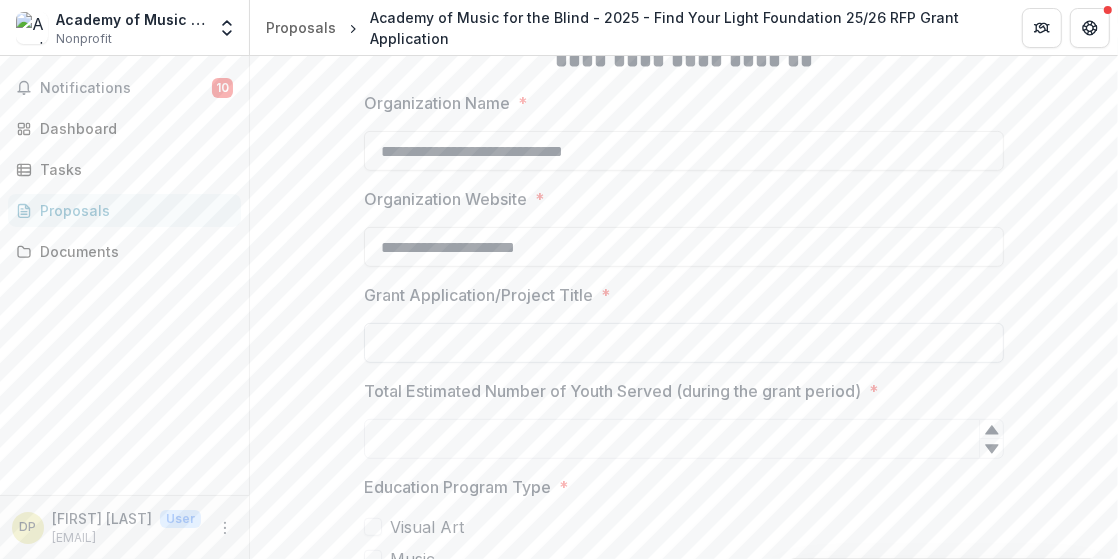 paste on "**********" 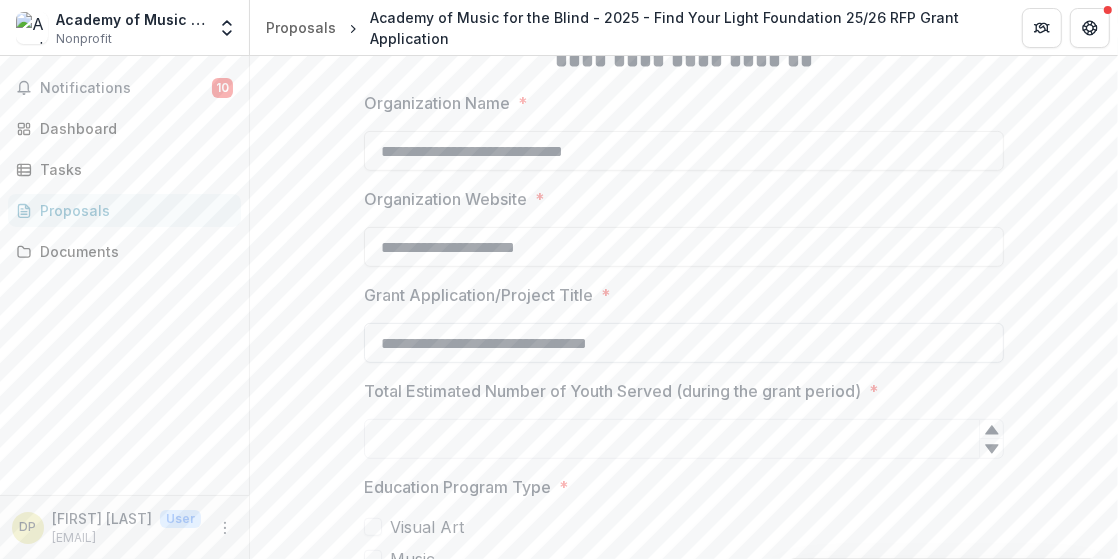 type on "**********" 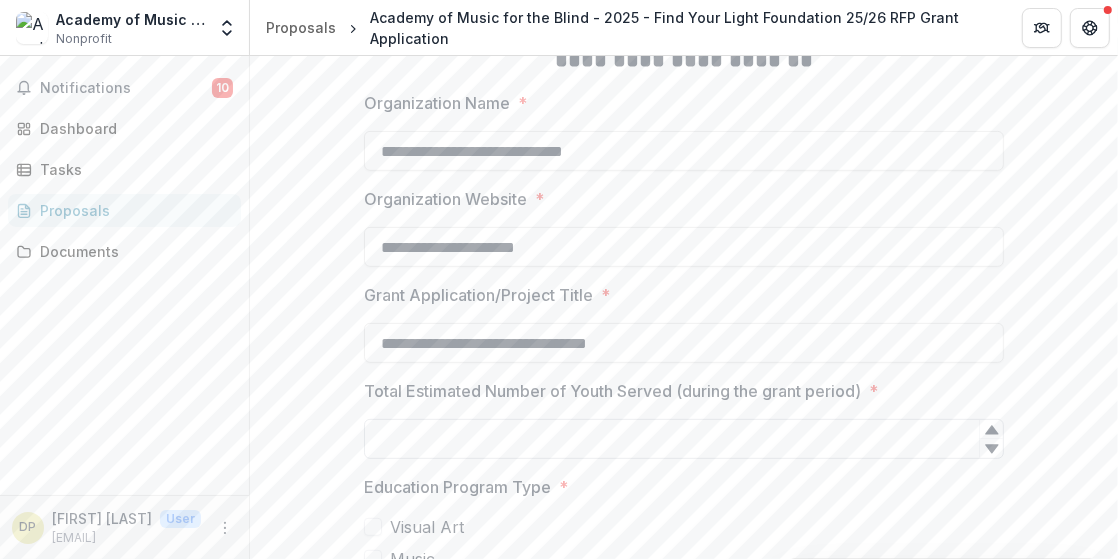 click on "Total Estimated Number of Youth Served (during the grant period) *" at bounding box center (684, 439) 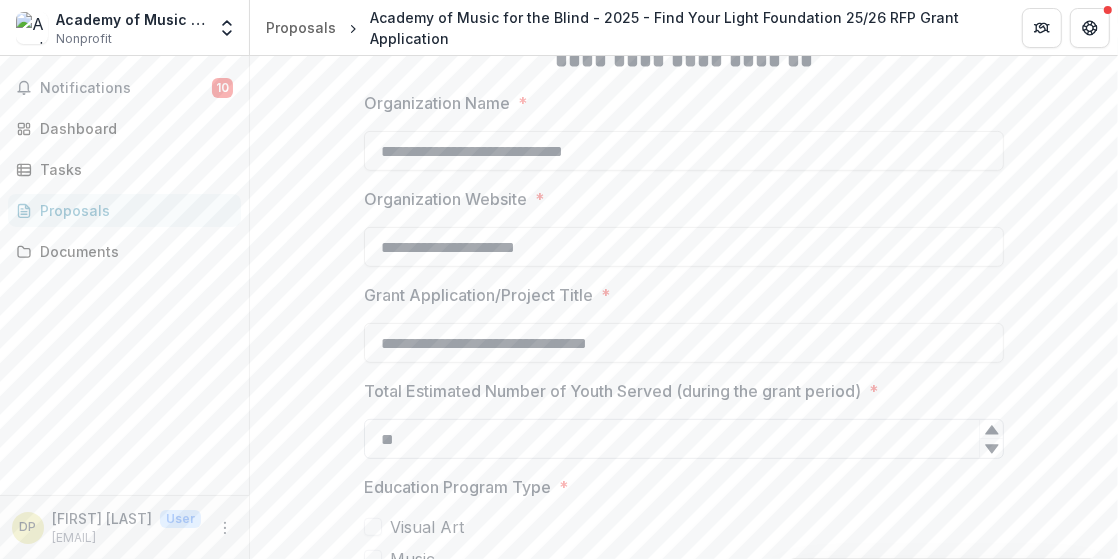 type on "*" 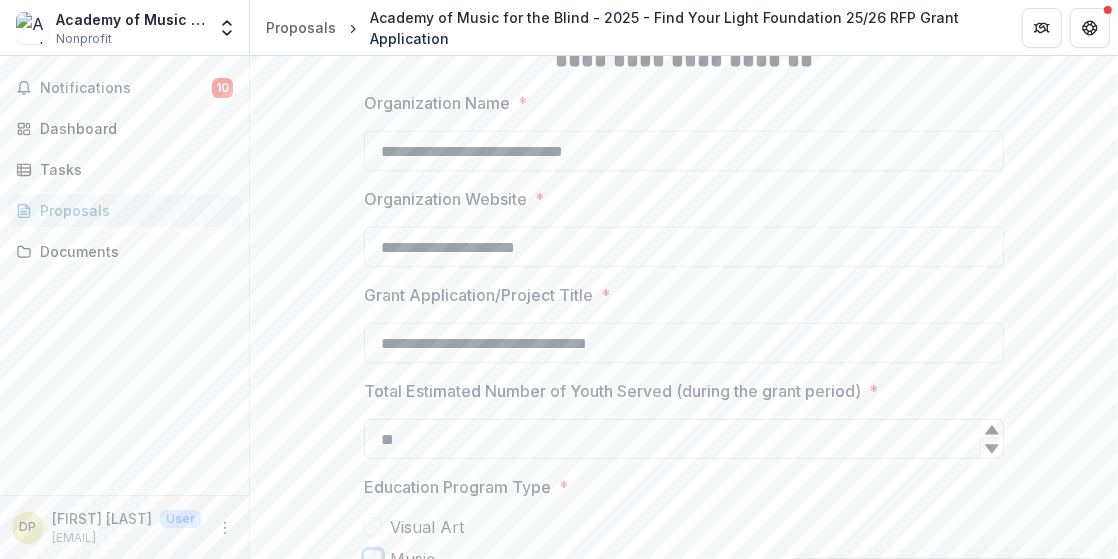 scroll, scrollTop: 675, scrollLeft: 0, axis: vertical 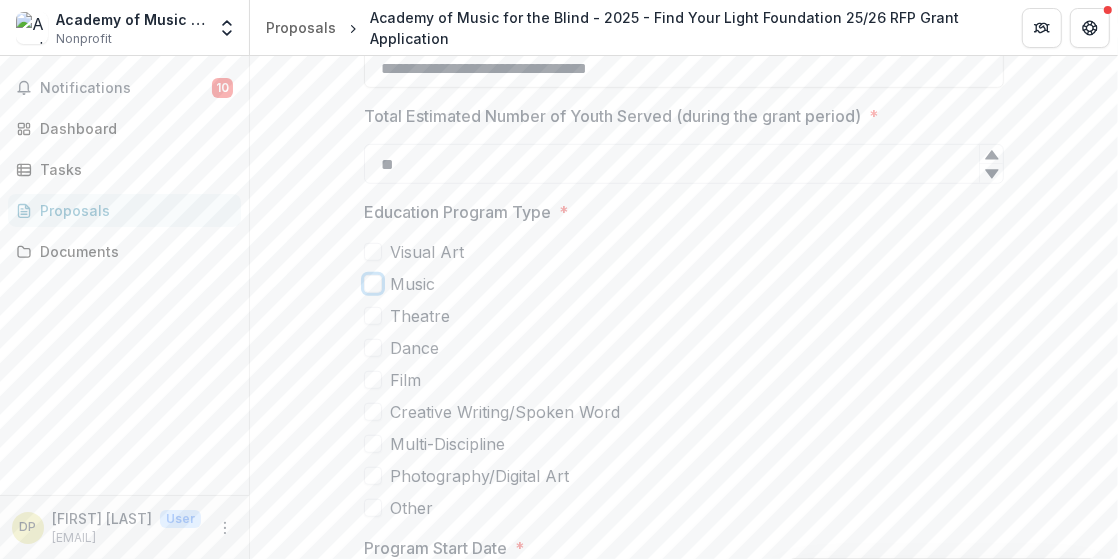 click on "Music" at bounding box center (684, 284) 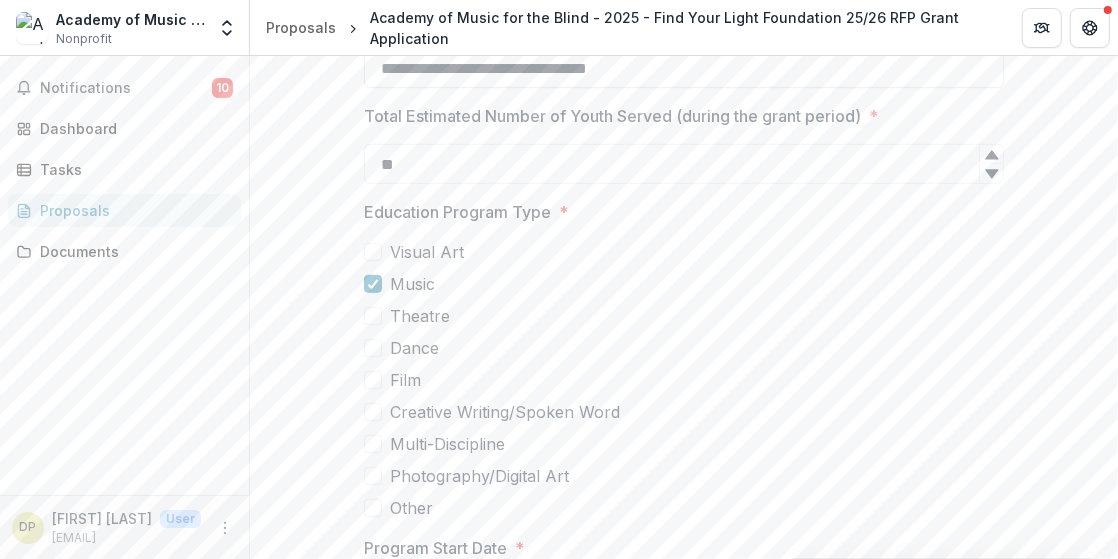 click at bounding box center [373, 316] 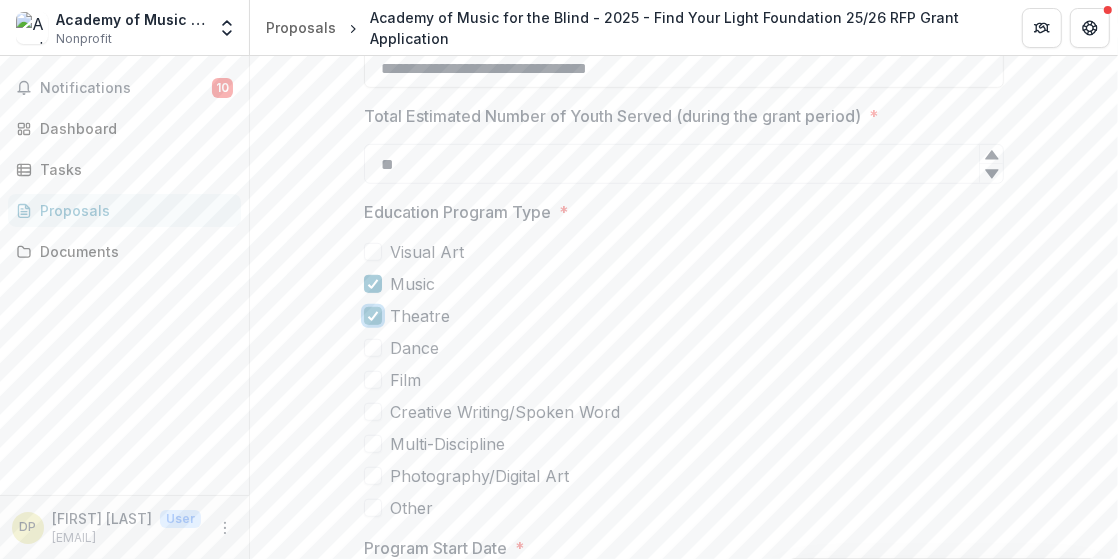 click at bounding box center (373, 348) 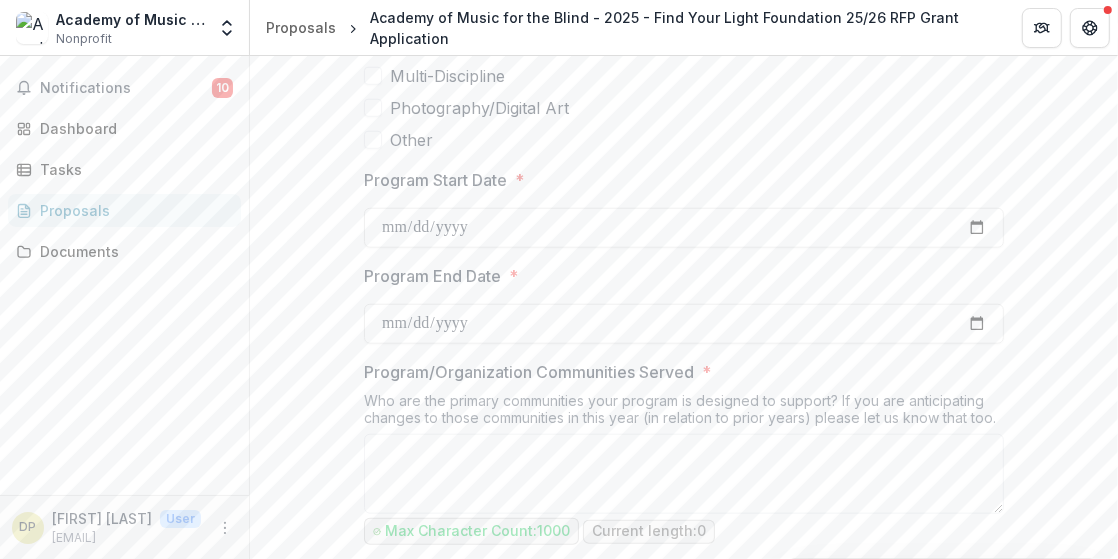 scroll, scrollTop: 1174, scrollLeft: 0, axis: vertical 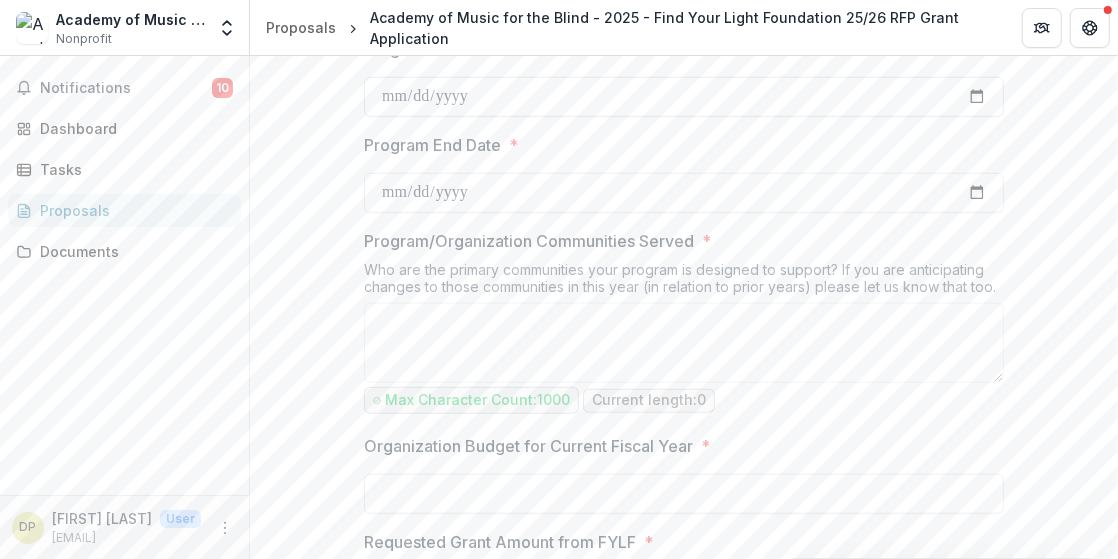 click on "Program Start Date *" at bounding box center (684, 97) 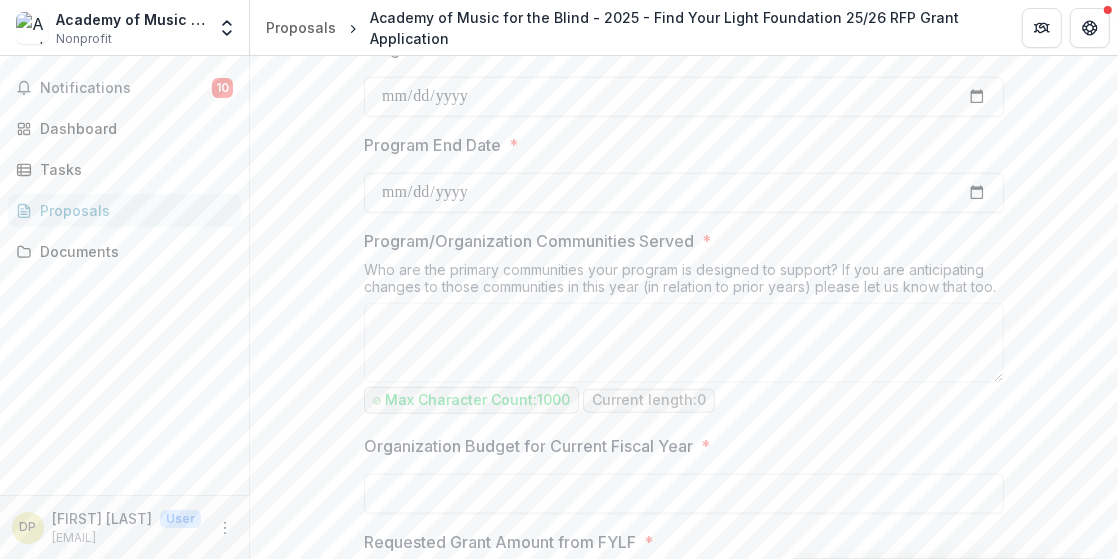 type on "**********" 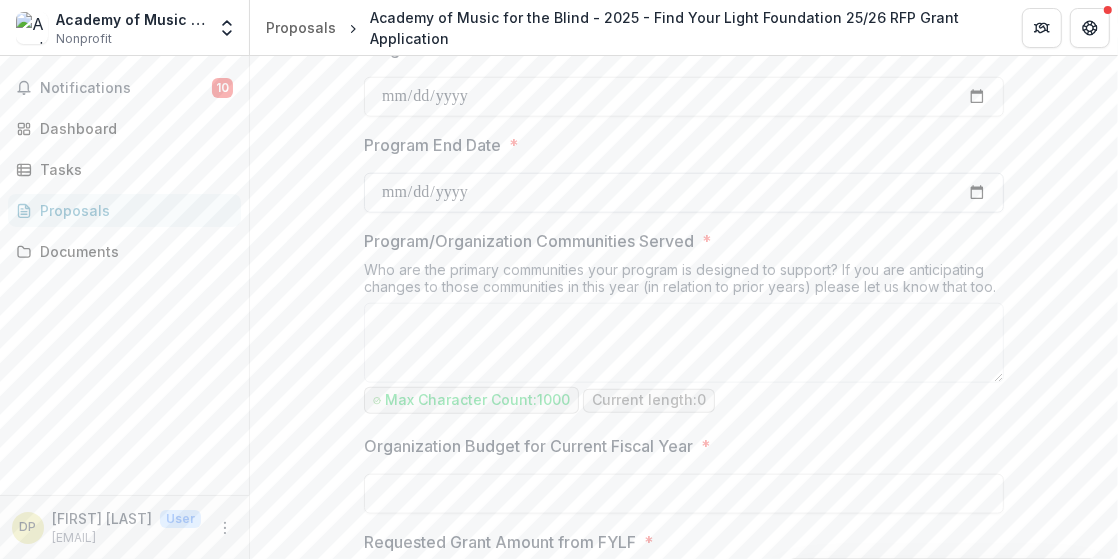 click on "Program End Date *" at bounding box center [684, 193] 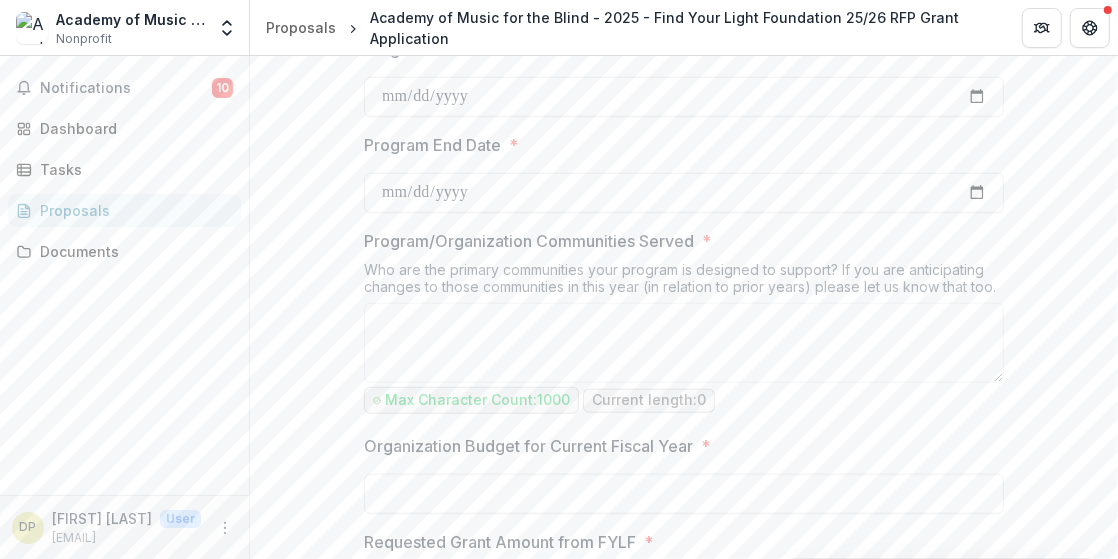 type on "**********" 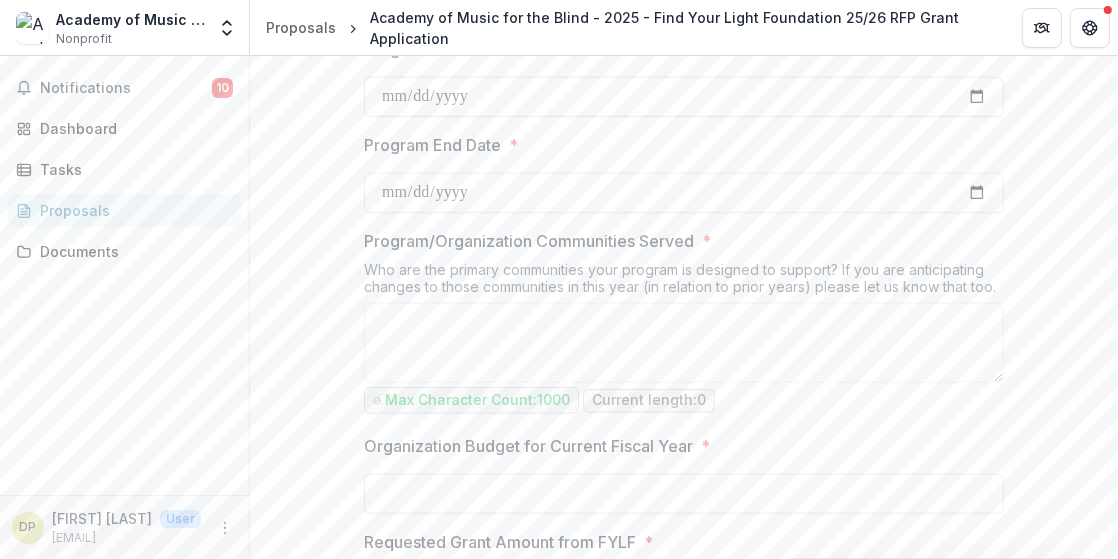 click on "**********" at bounding box center (684, 97) 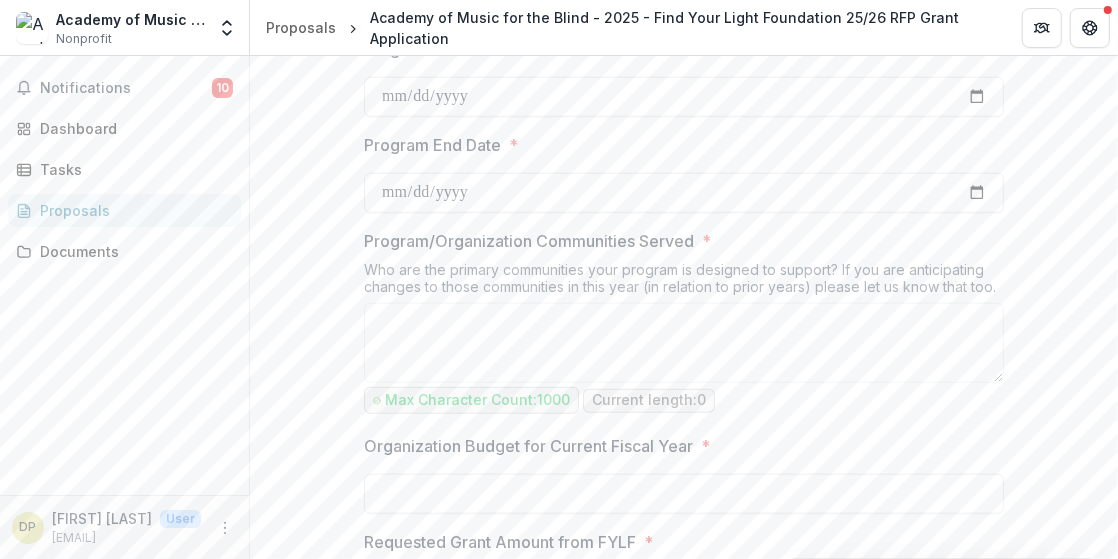 type on "**********" 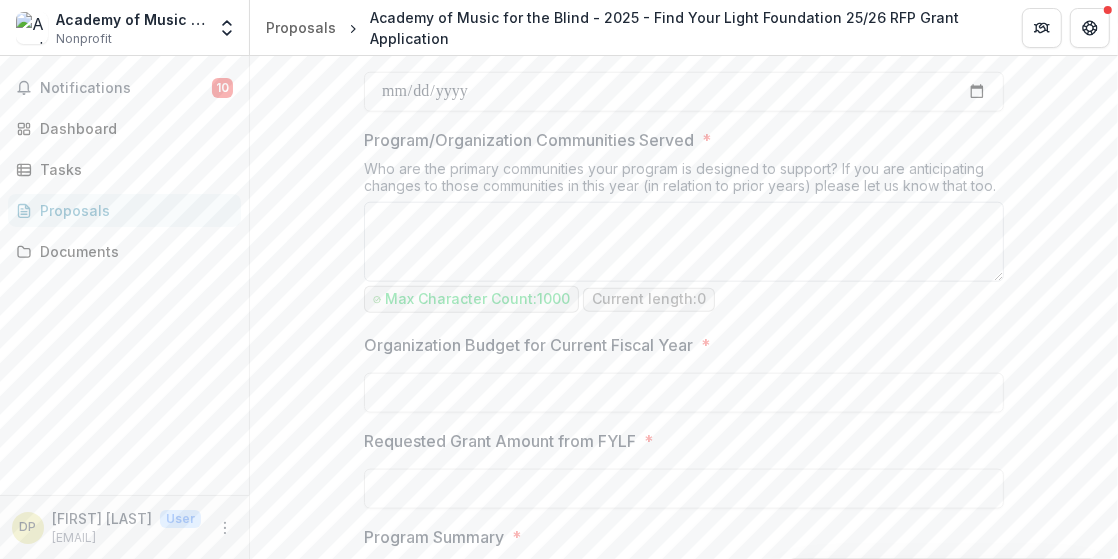 click on "Program/Organization Communities Served *" at bounding box center [684, 242] 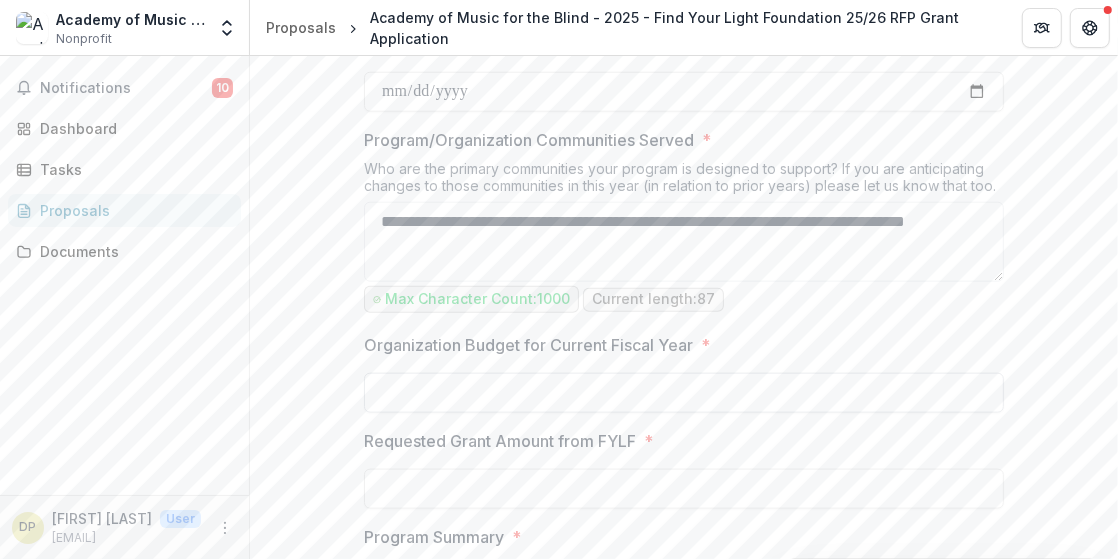 type on "**********" 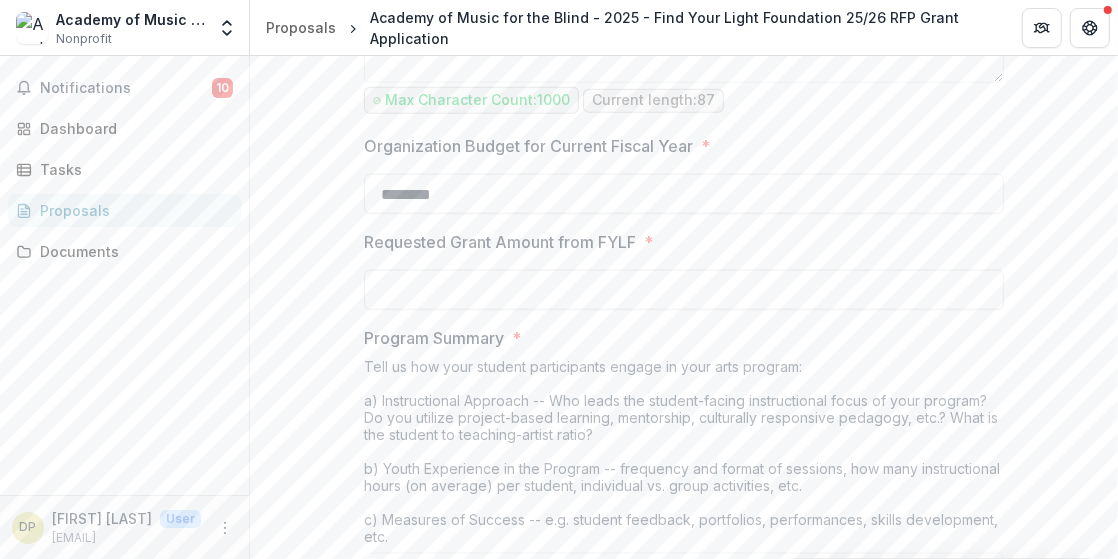 scroll, scrollTop: 1475, scrollLeft: 0, axis: vertical 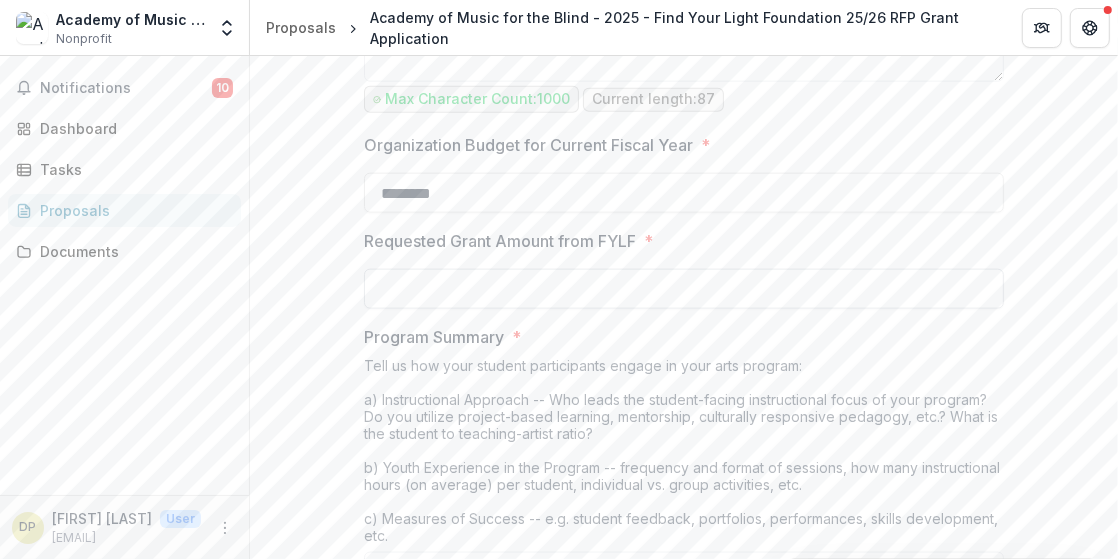 type on "********" 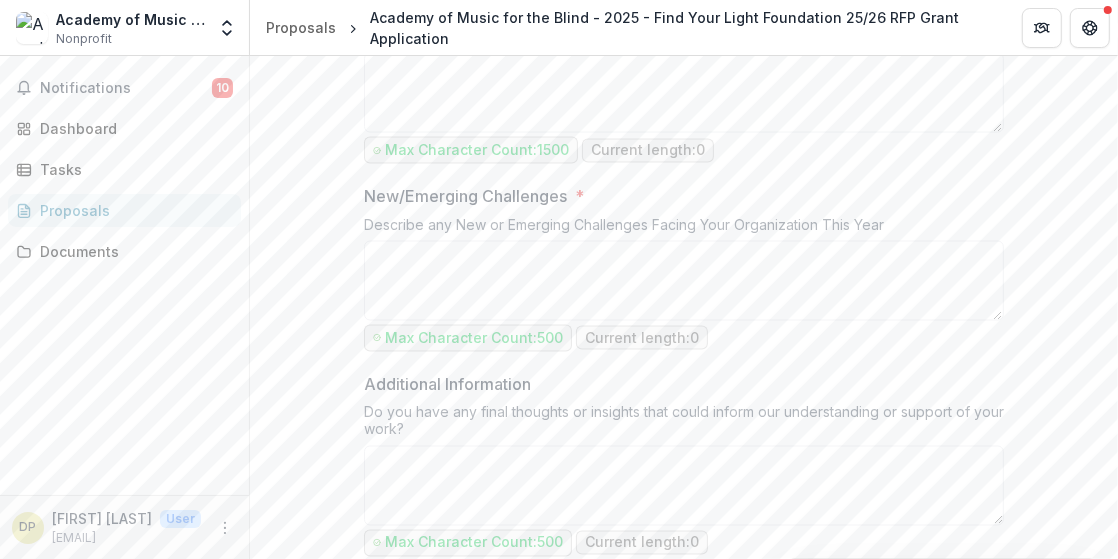 scroll, scrollTop: 2275, scrollLeft: 0, axis: vertical 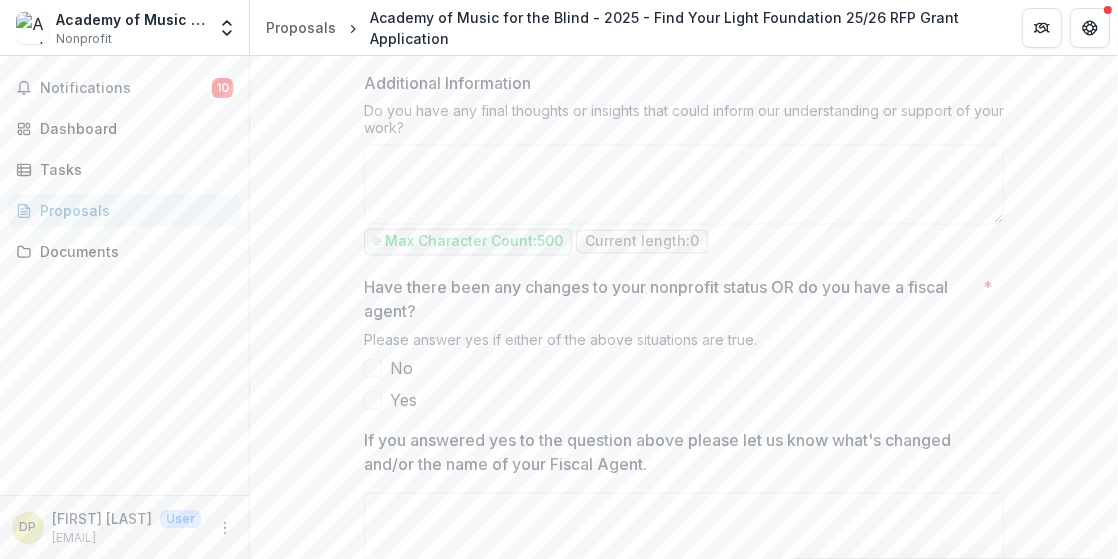 type on "*******" 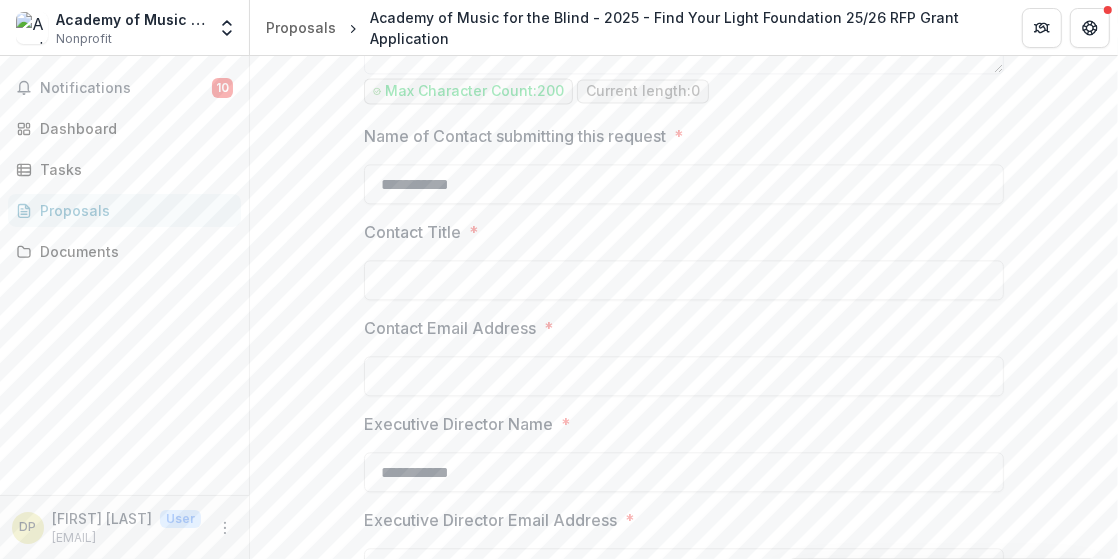 scroll, scrollTop: 2916, scrollLeft: 0, axis: vertical 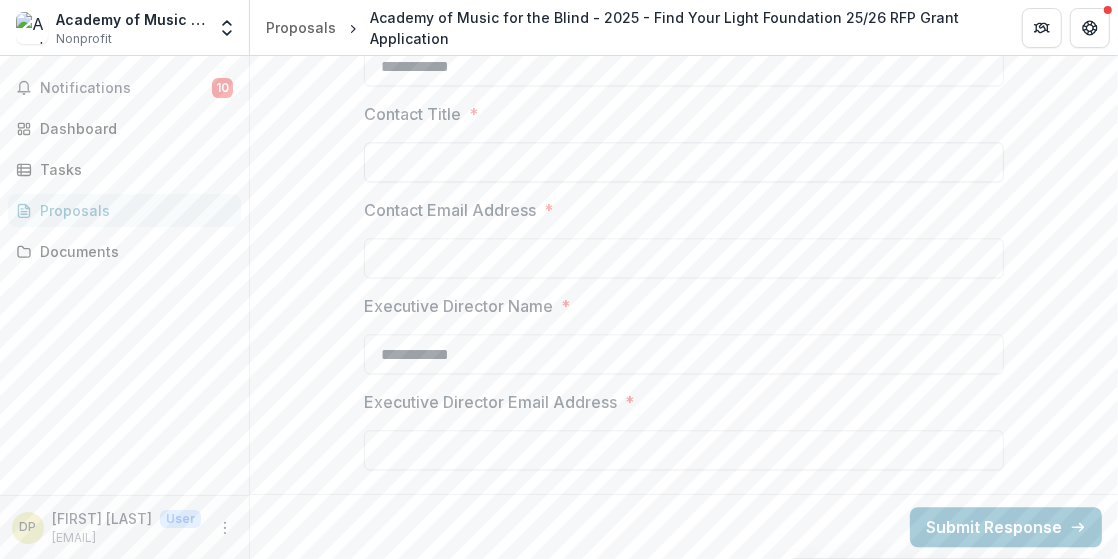 click on "Contact Title *" at bounding box center [684, 162] 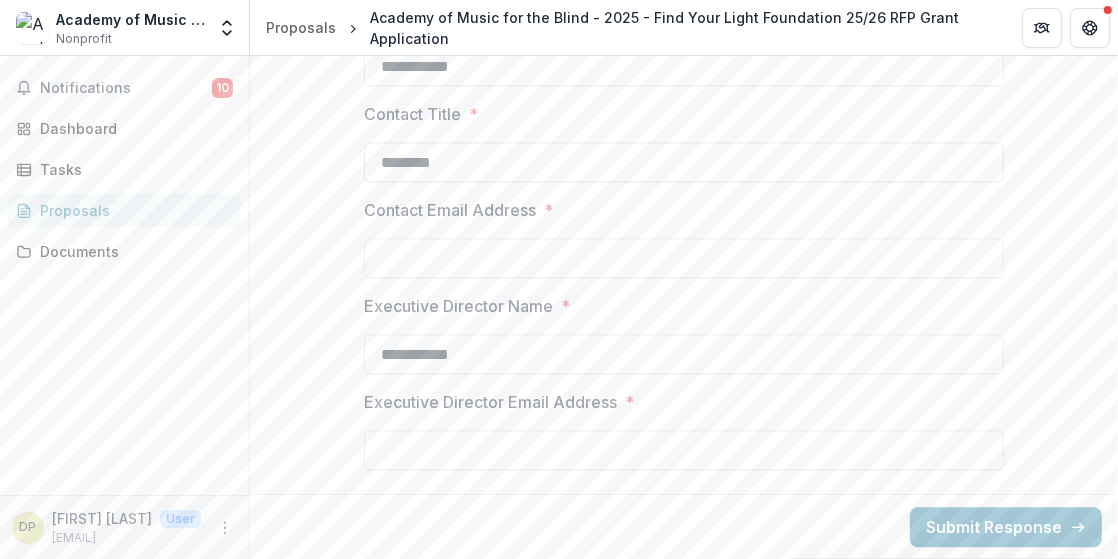 type on "********" 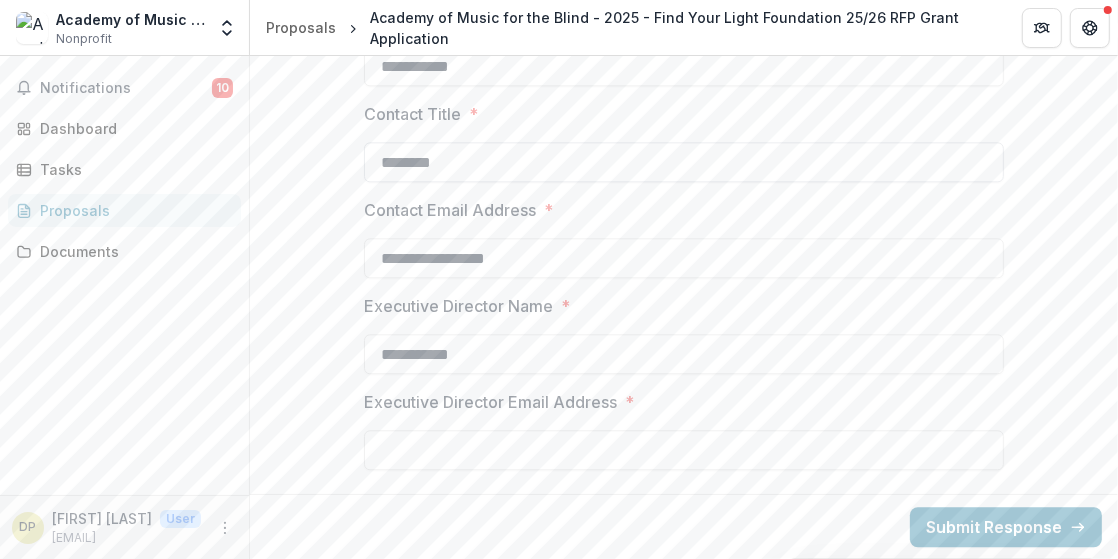 type on "**********" 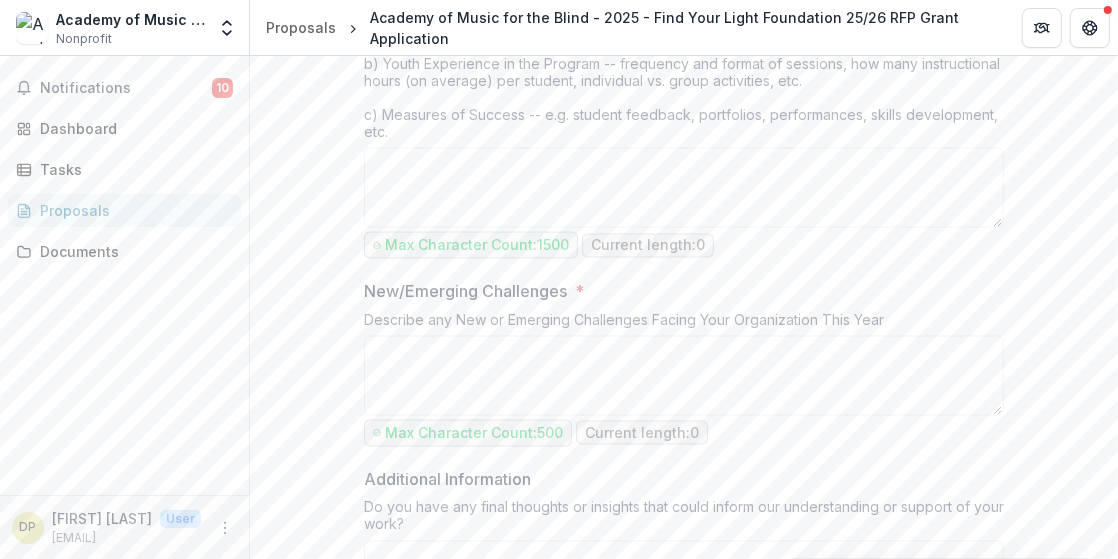 scroll, scrollTop: 1816, scrollLeft: 0, axis: vertical 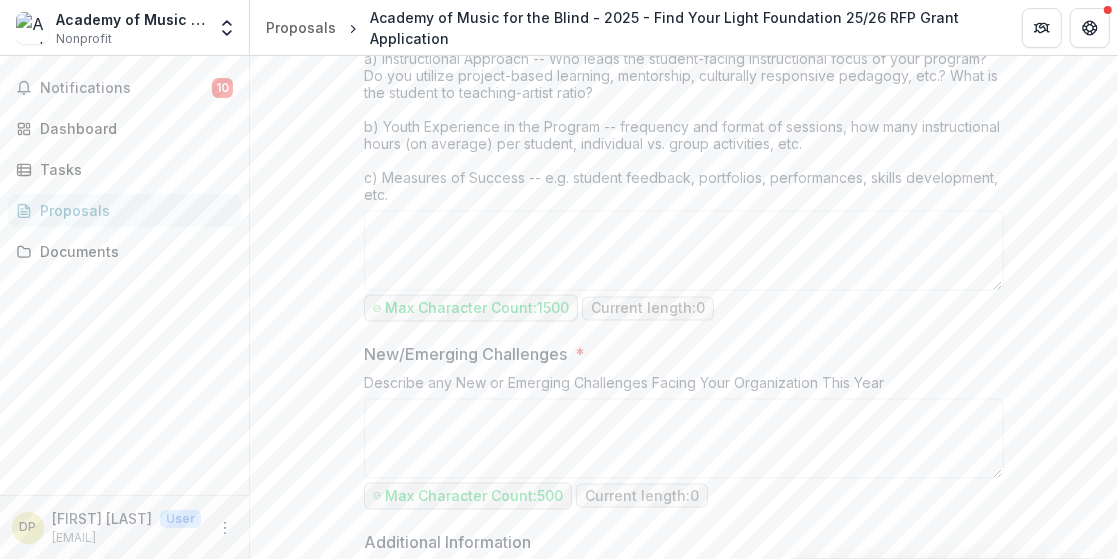 type on "**********" 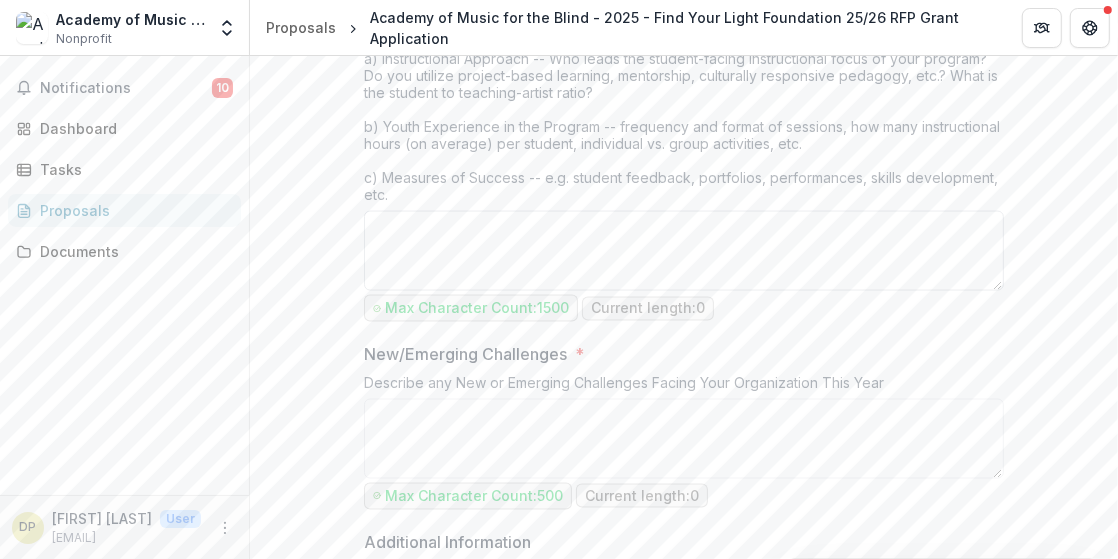 click on "Program Summary *" at bounding box center [684, 251] 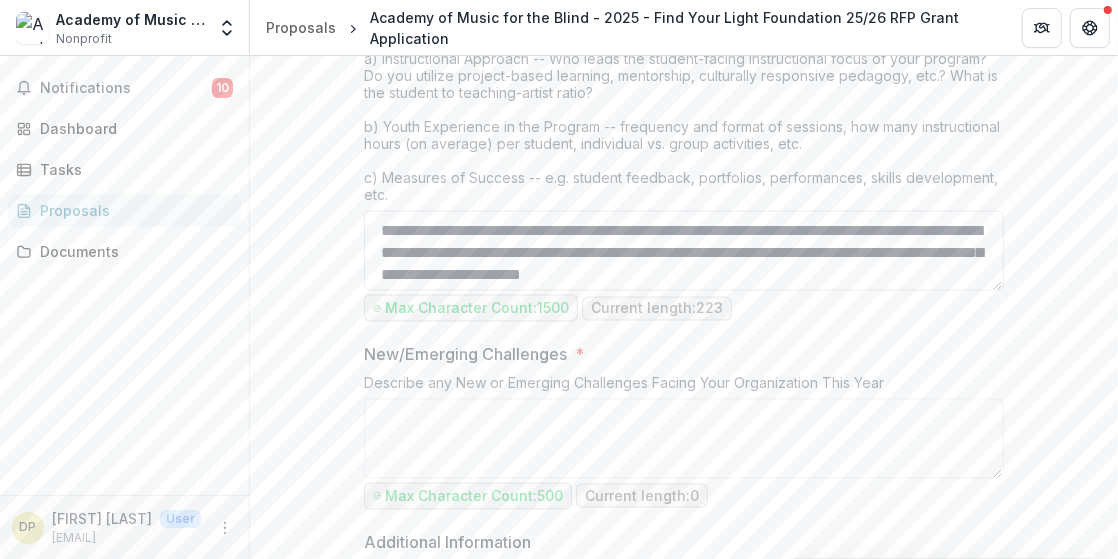click on "**********" at bounding box center [684, 251] 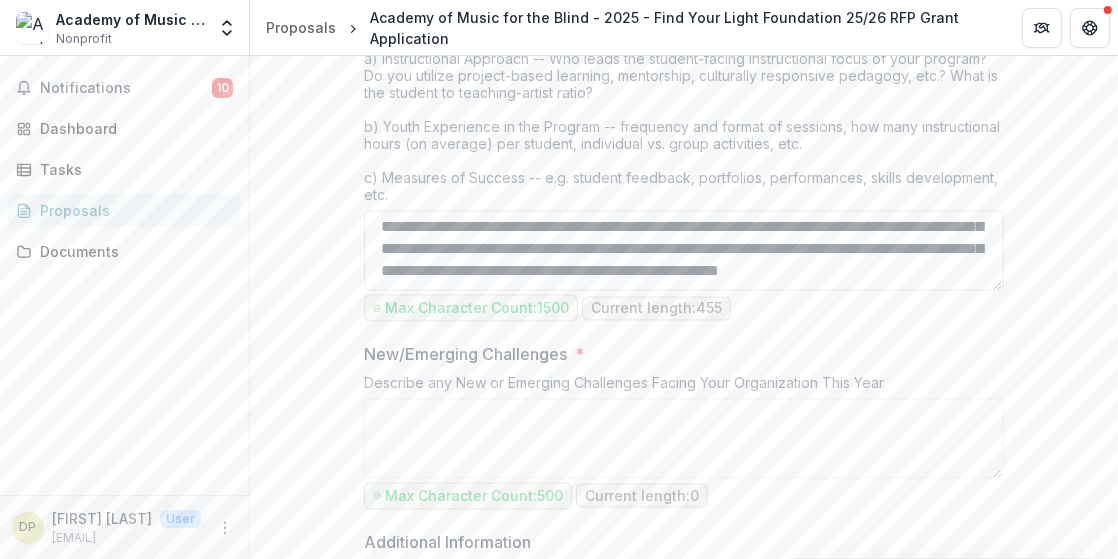 scroll, scrollTop: 82, scrollLeft: 0, axis: vertical 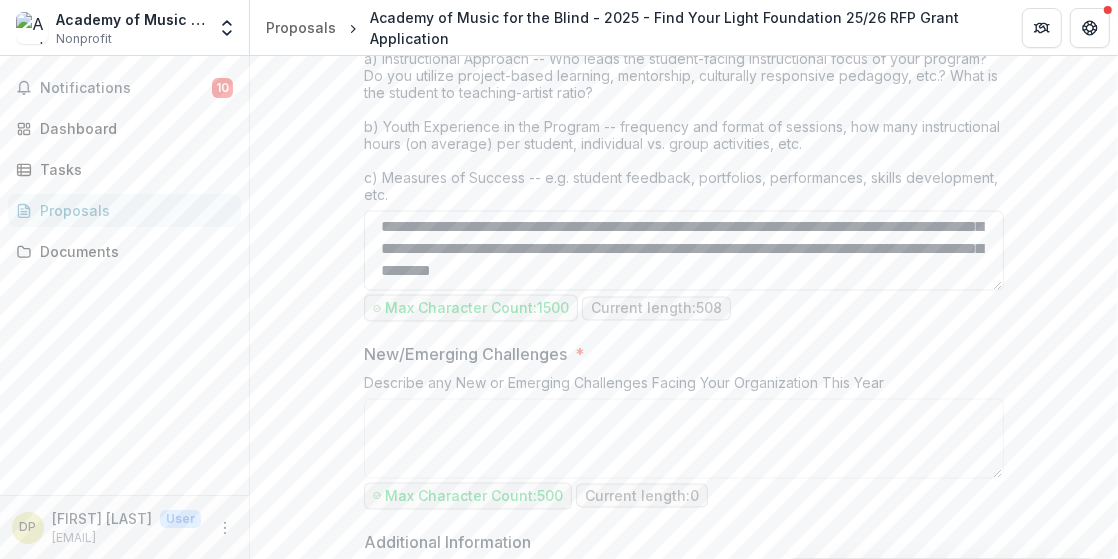 paste on "**********" 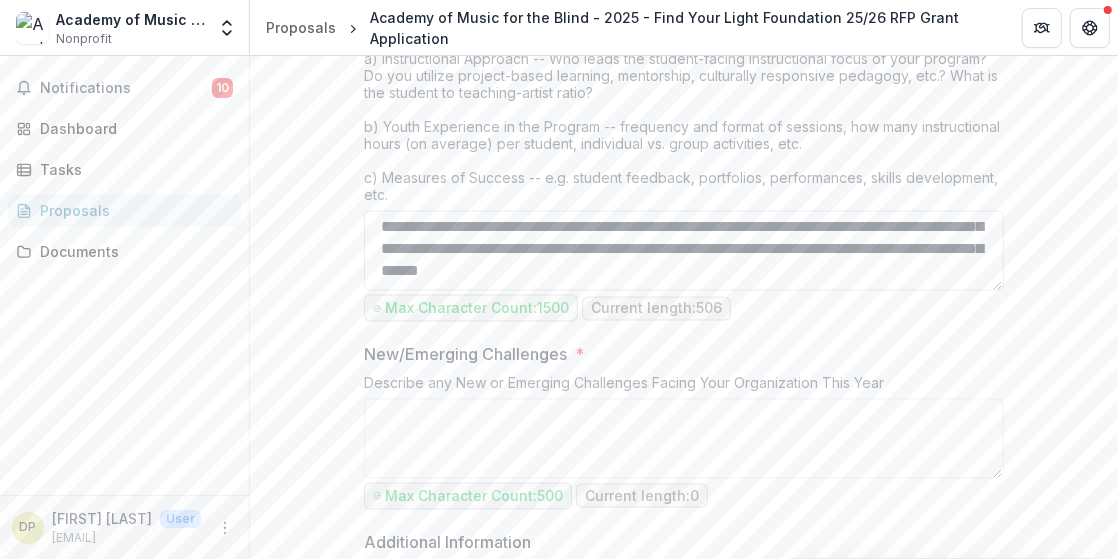 paste on "**********" 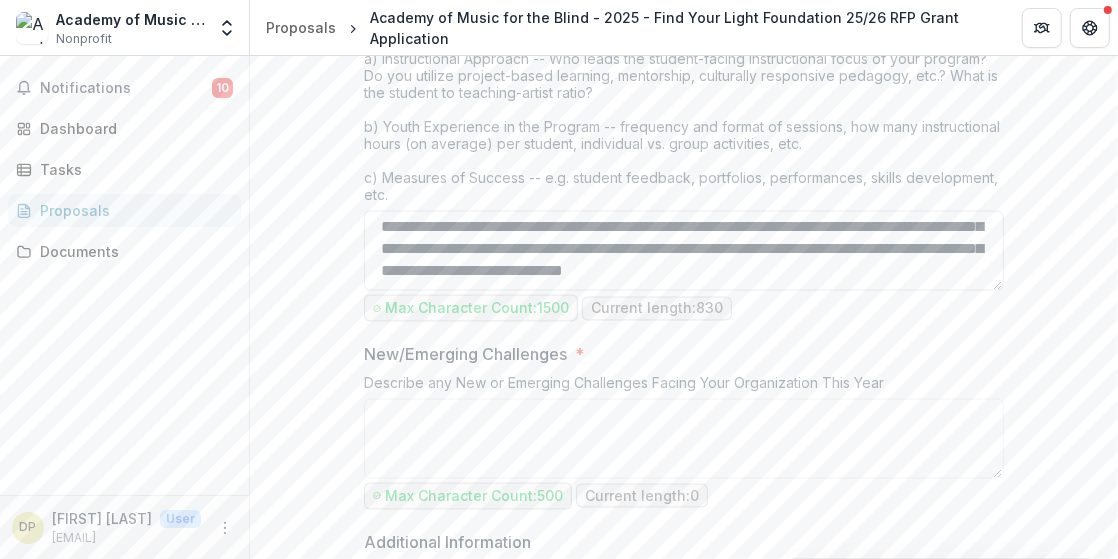 scroll, scrollTop: 192, scrollLeft: 0, axis: vertical 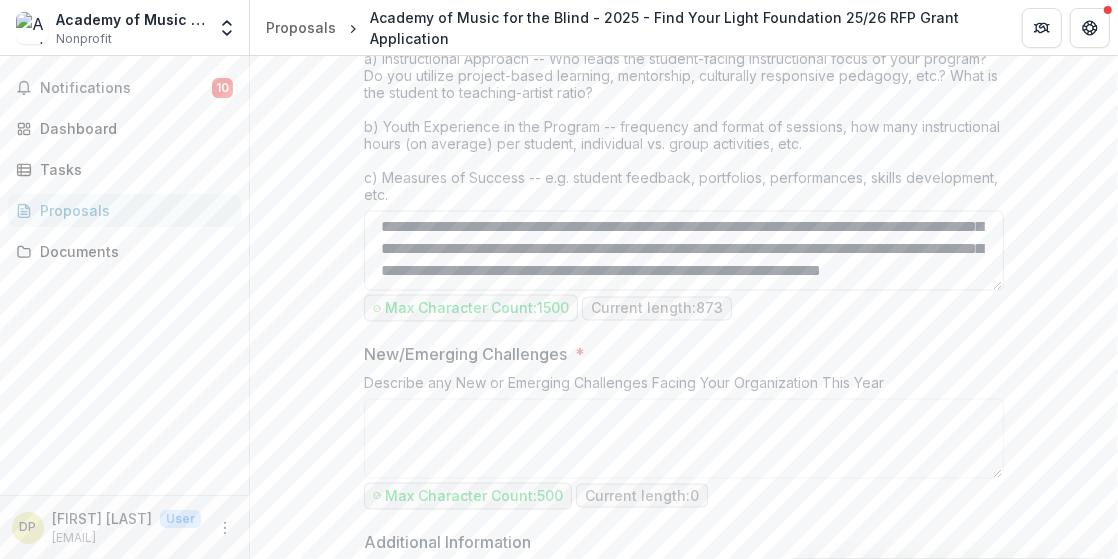 click on "**********" at bounding box center (684, 251) 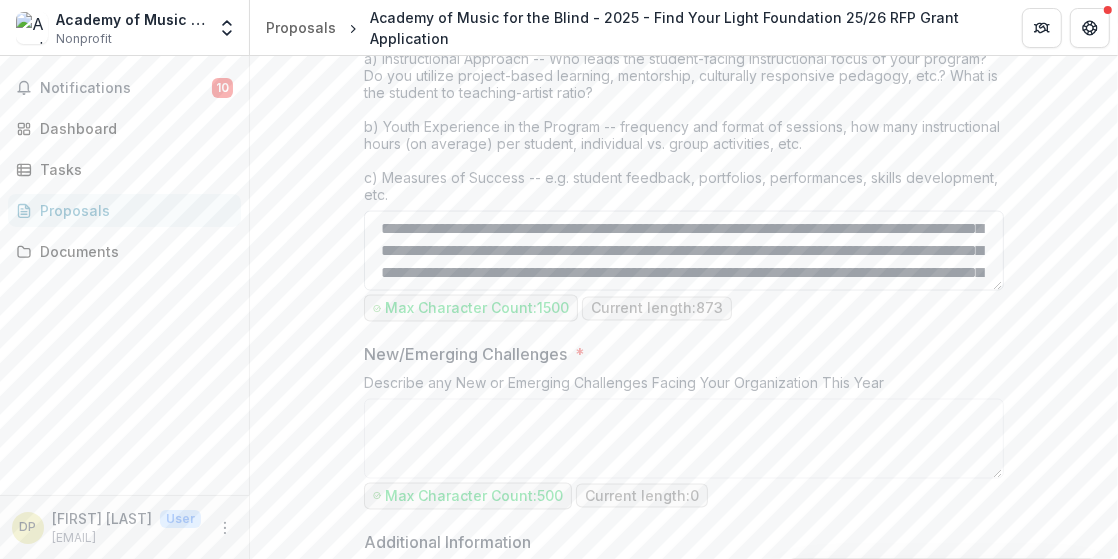 scroll, scrollTop: 0, scrollLeft: 0, axis: both 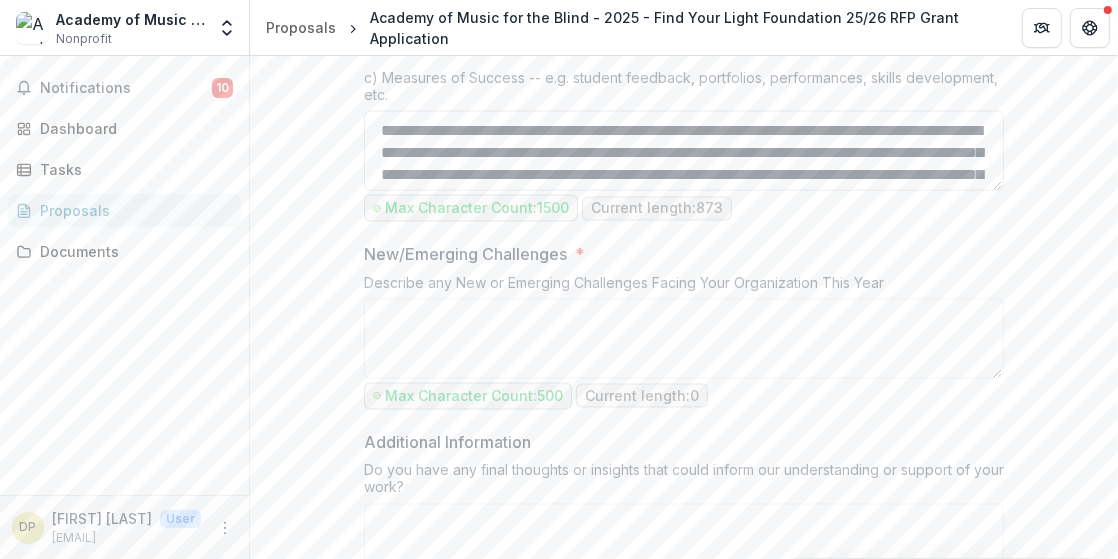 click on "**********" at bounding box center (684, 151) 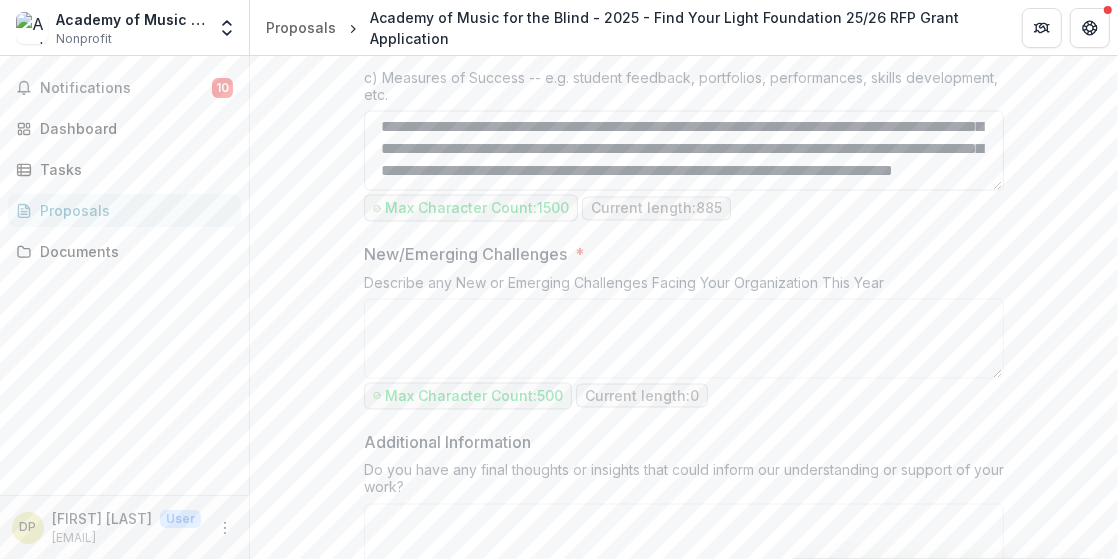 scroll, scrollTop: 201, scrollLeft: 0, axis: vertical 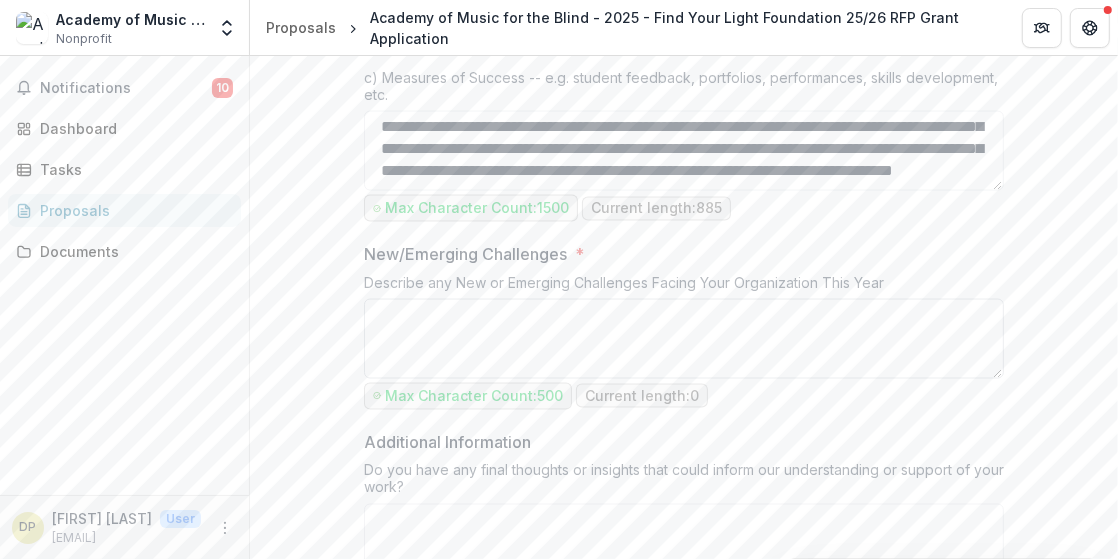 type on "**********" 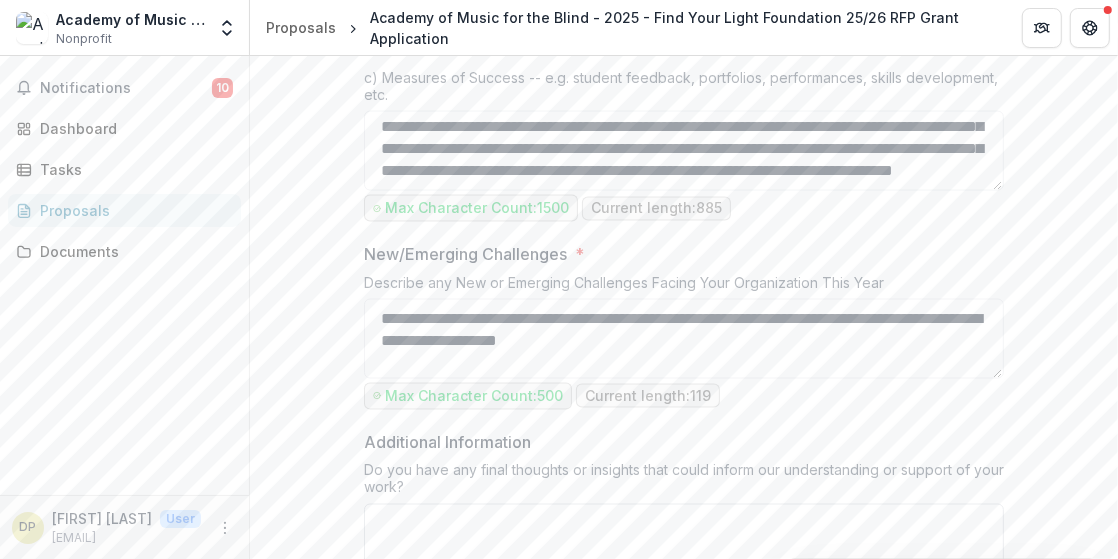 type on "**********" 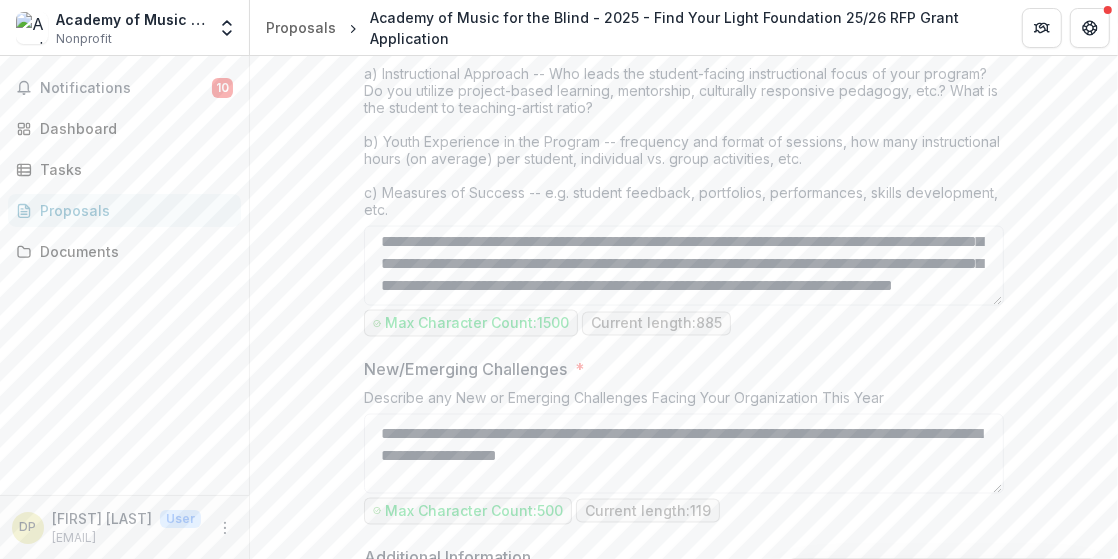 scroll, scrollTop: 1816, scrollLeft: 0, axis: vertical 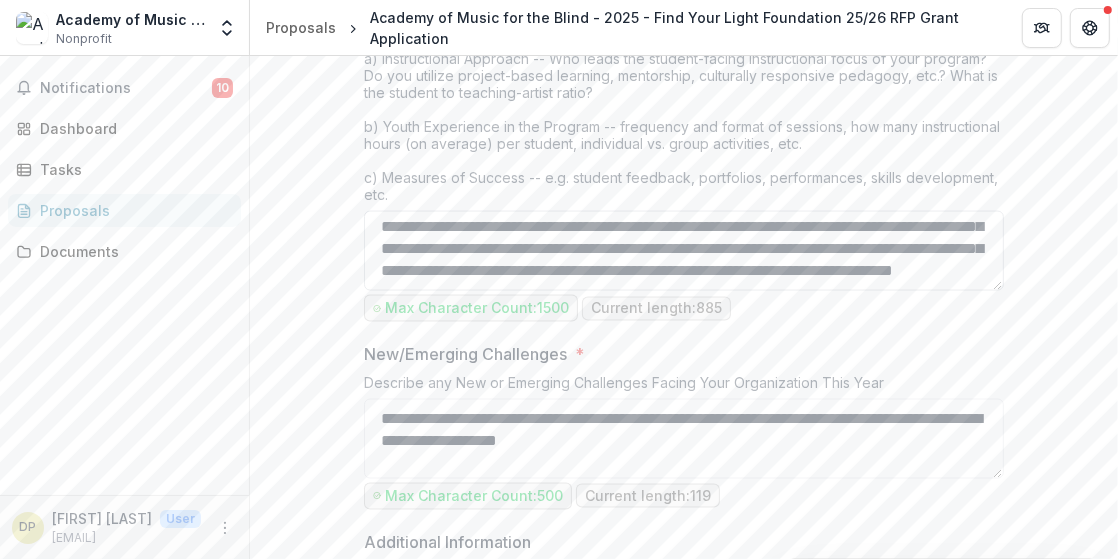 click on "**********" at bounding box center (684, 251) 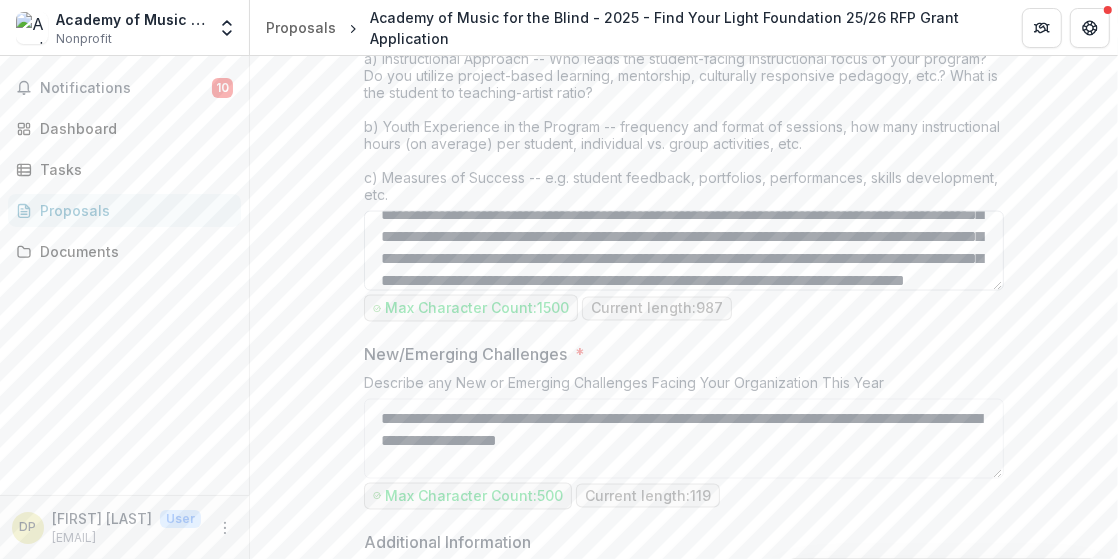 scroll, scrollTop: 141, scrollLeft: 0, axis: vertical 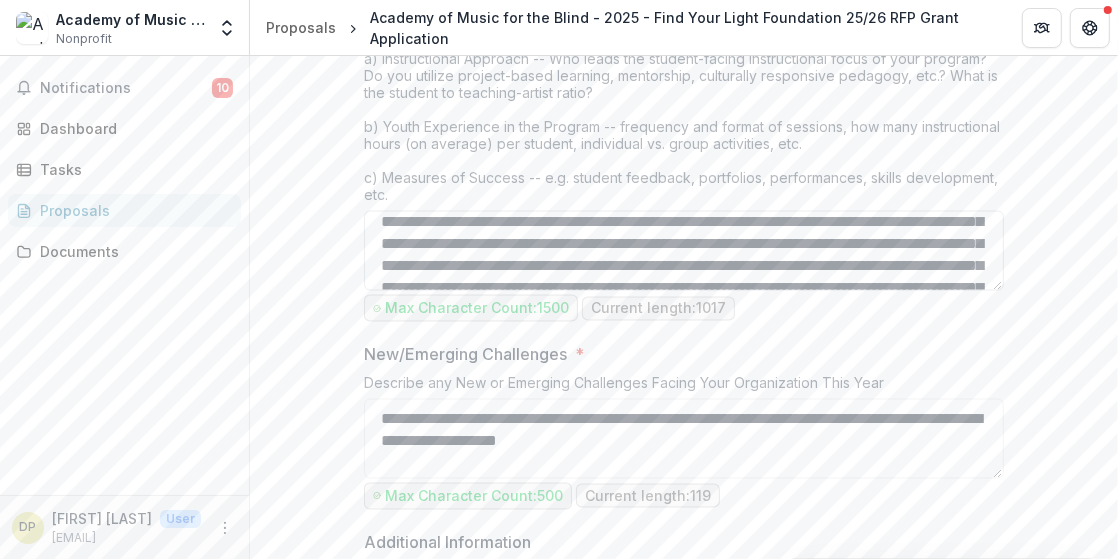 paste on "**********" 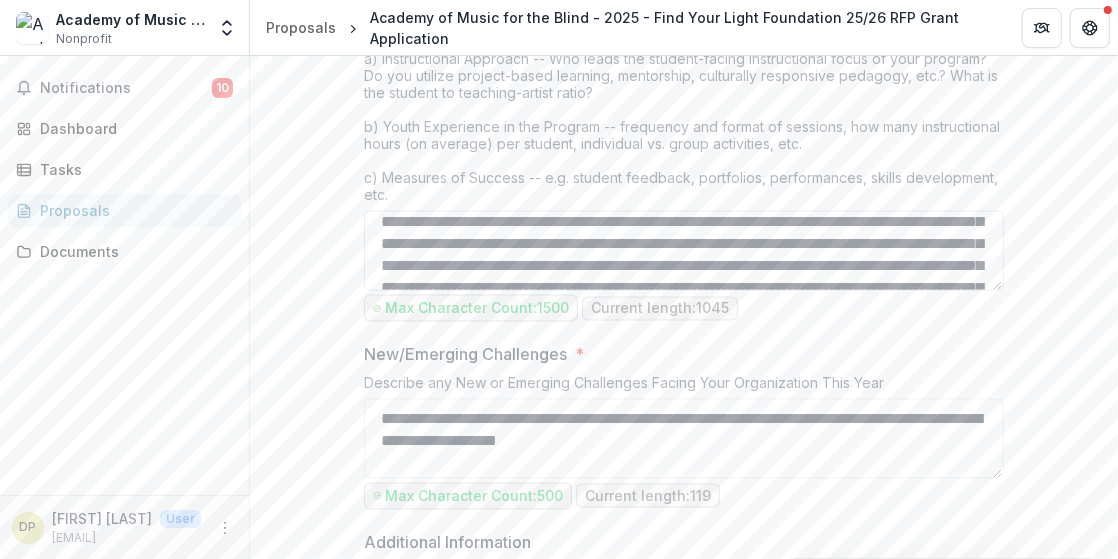 scroll, scrollTop: 148, scrollLeft: 0, axis: vertical 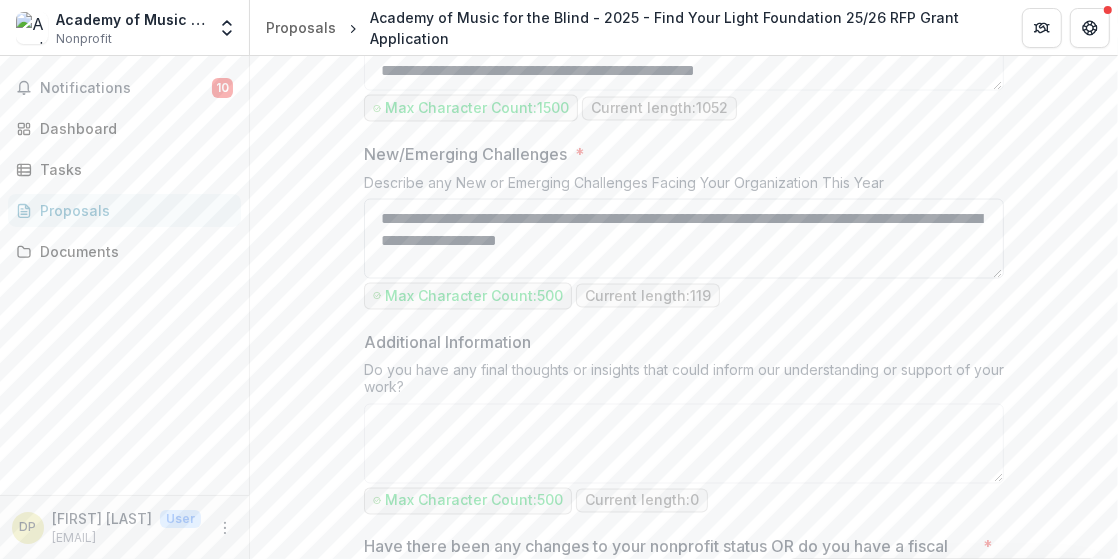 type on "**********" 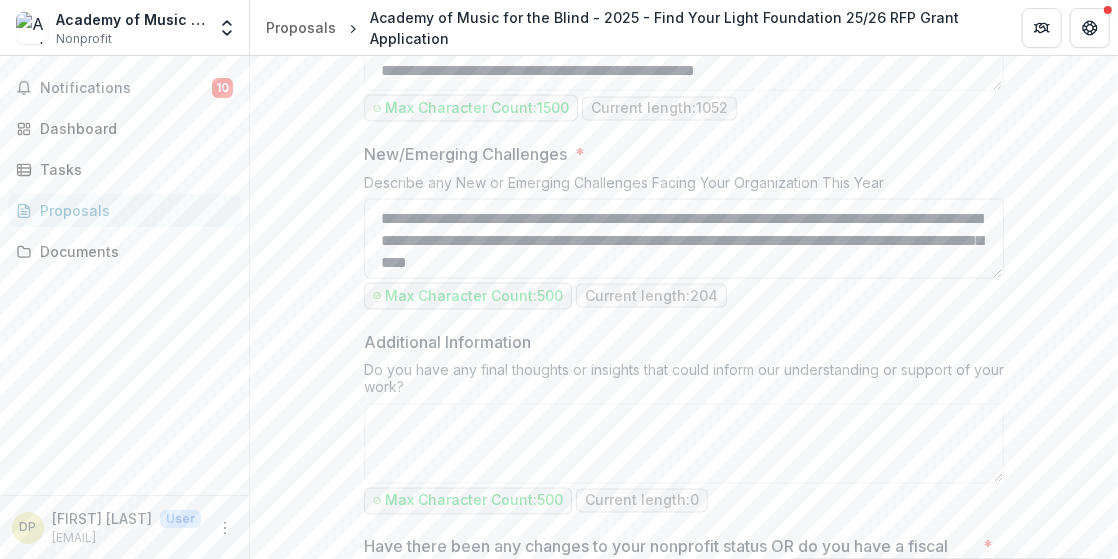click on "**********" at bounding box center (684, 239) 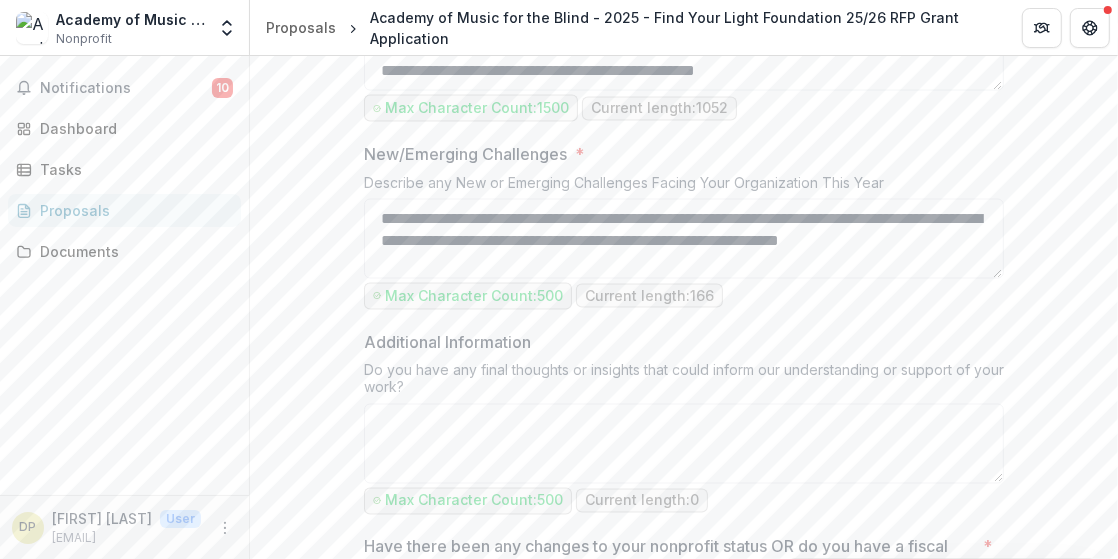 paste on "**********" 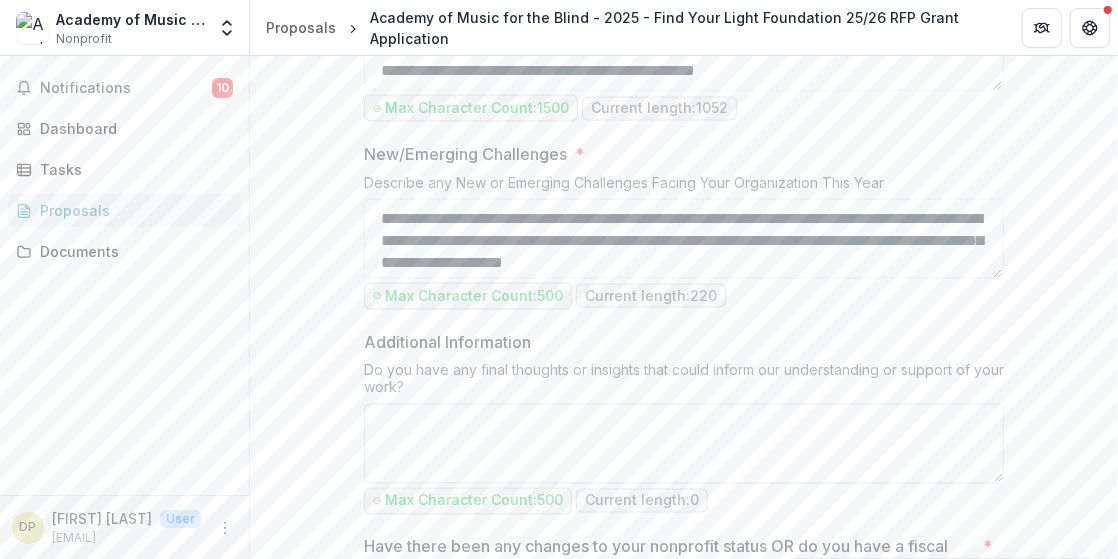 type on "**********" 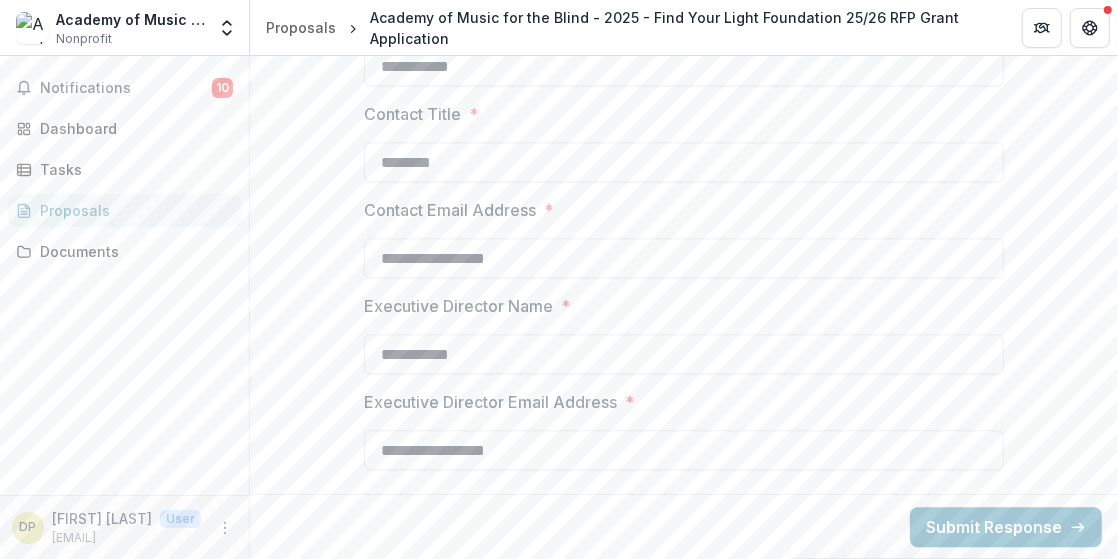 scroll, scrollTop: 2916, scrollLeft: 0, axis: vertical 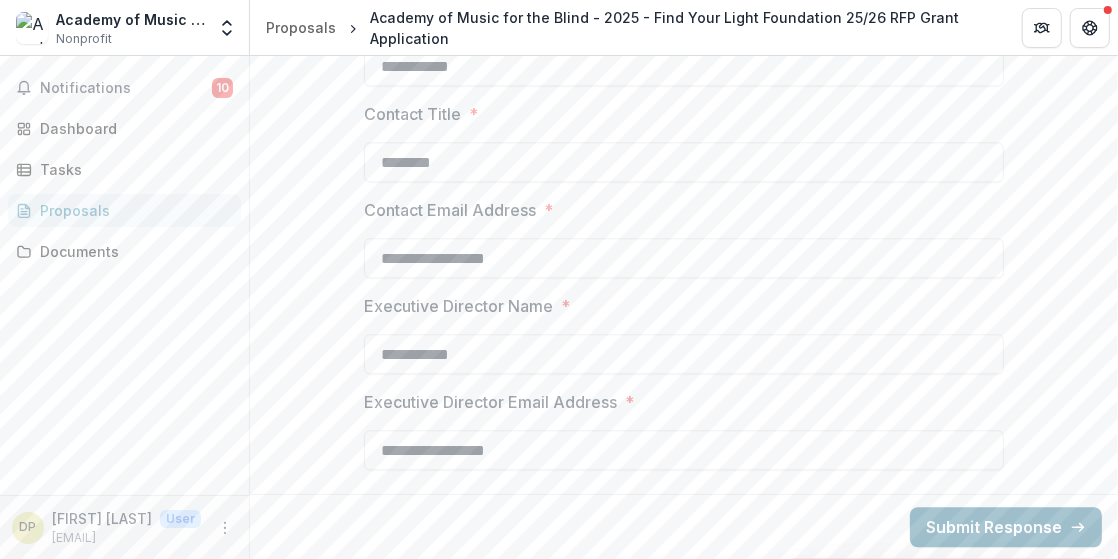 click on "Submit Response" at bounding box center [1006, 527] 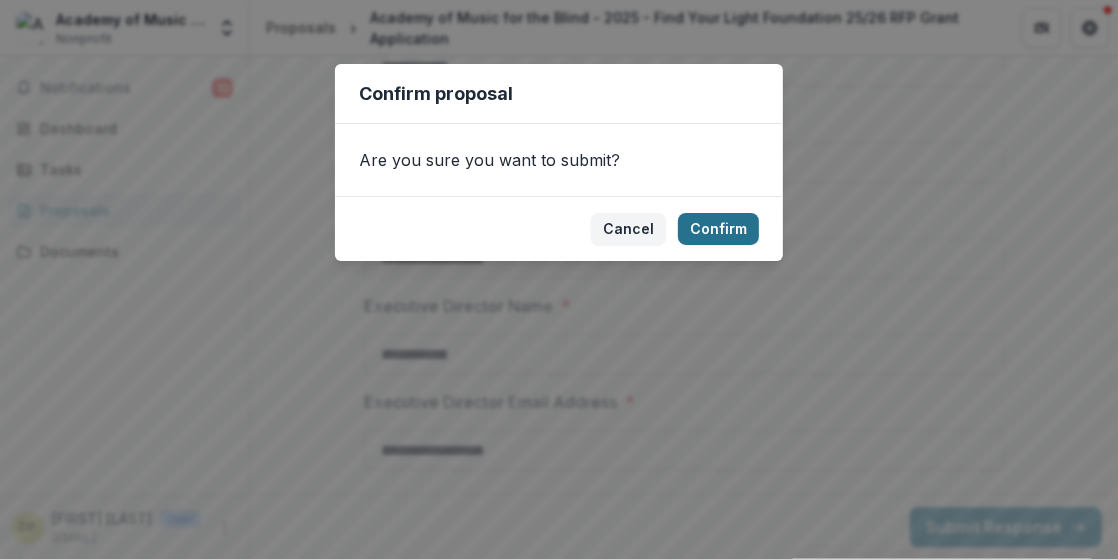 click on "Confirm" at bounding box center [718, 229] 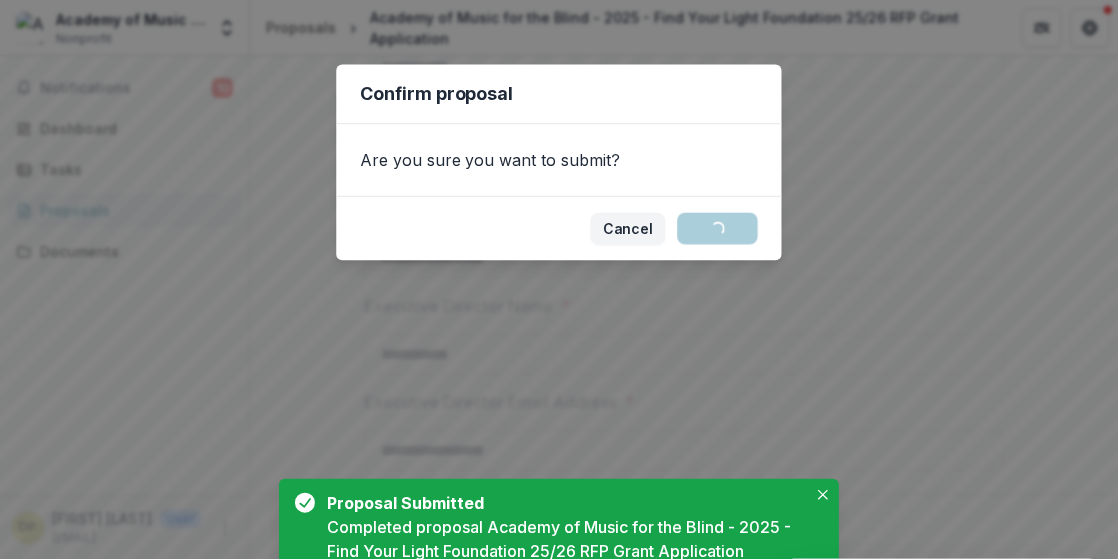 scroll, scrollTop: 122, scrollLeft: 0, axis: vertical 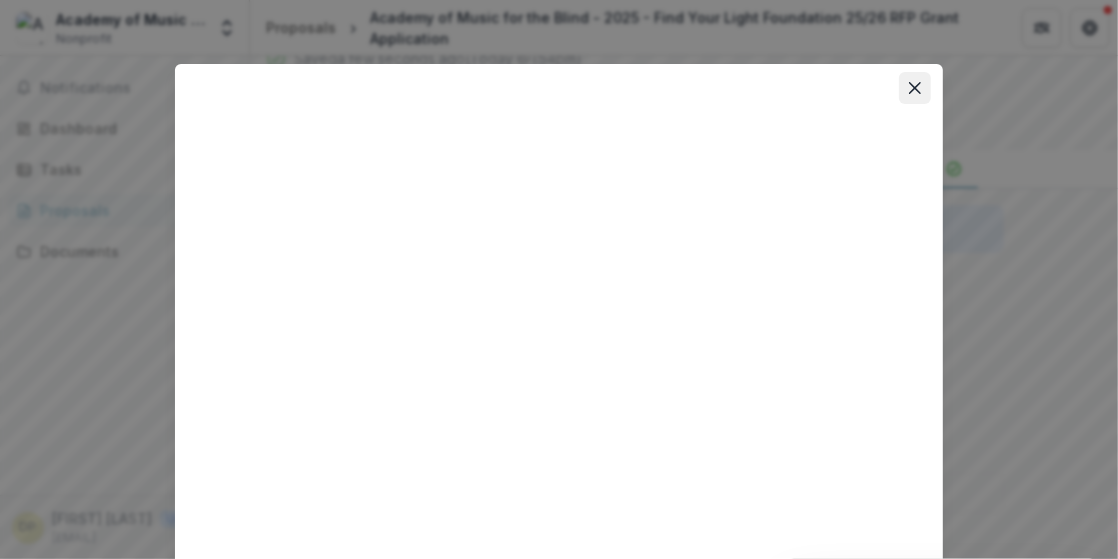 click 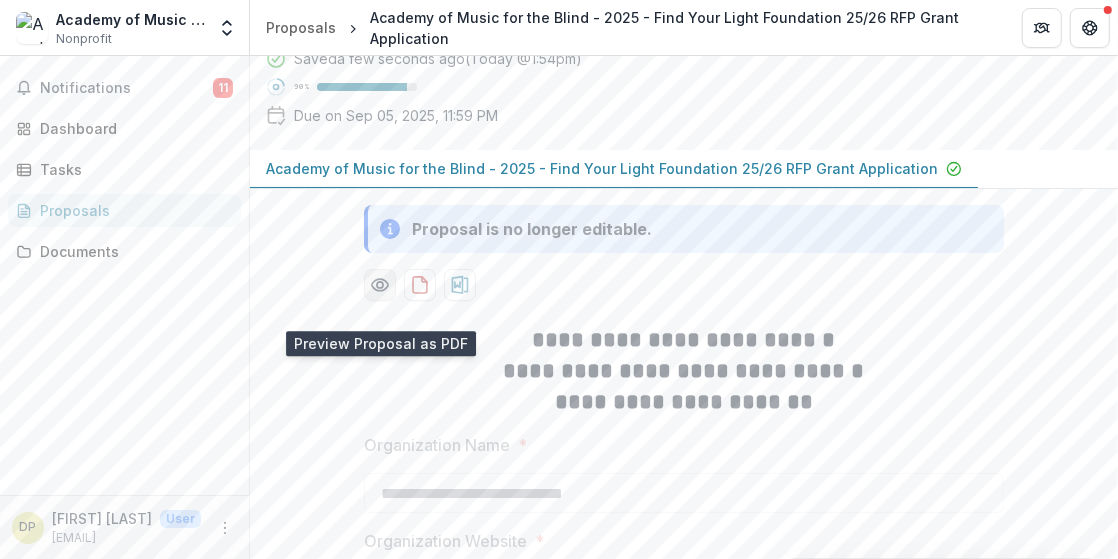 click 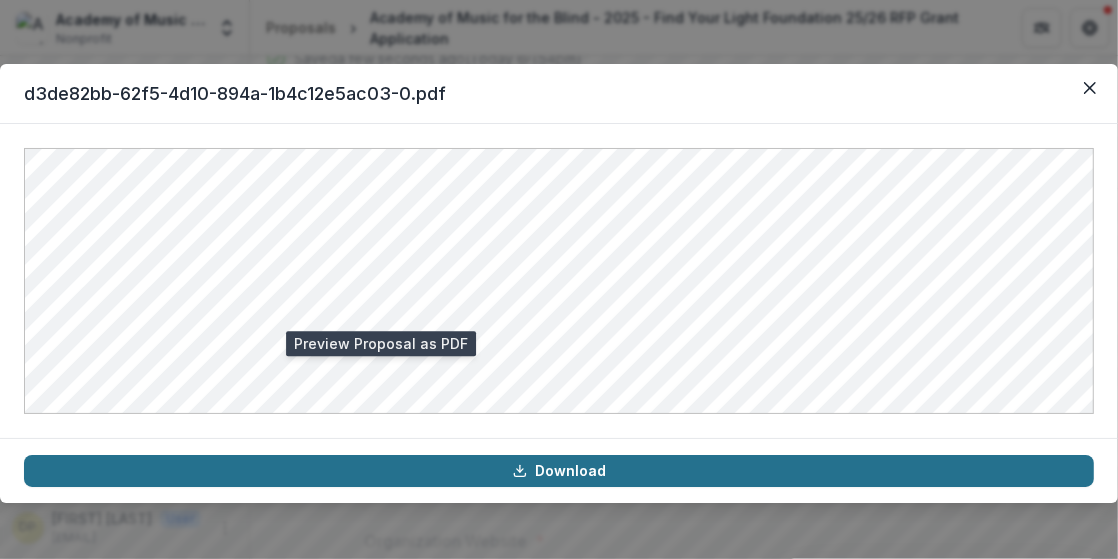 click on "Download" at bounding box center [559, 471] 